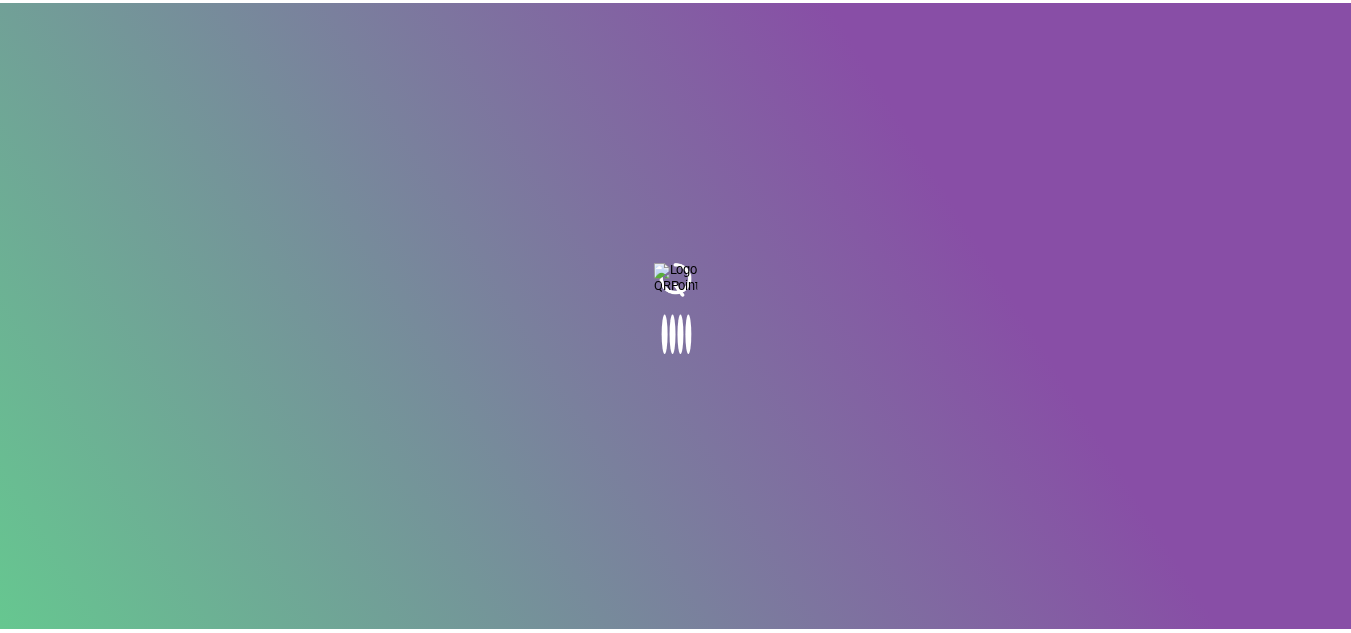 scroll, scrollTop: 0, scrollLeft: 0, axis: both 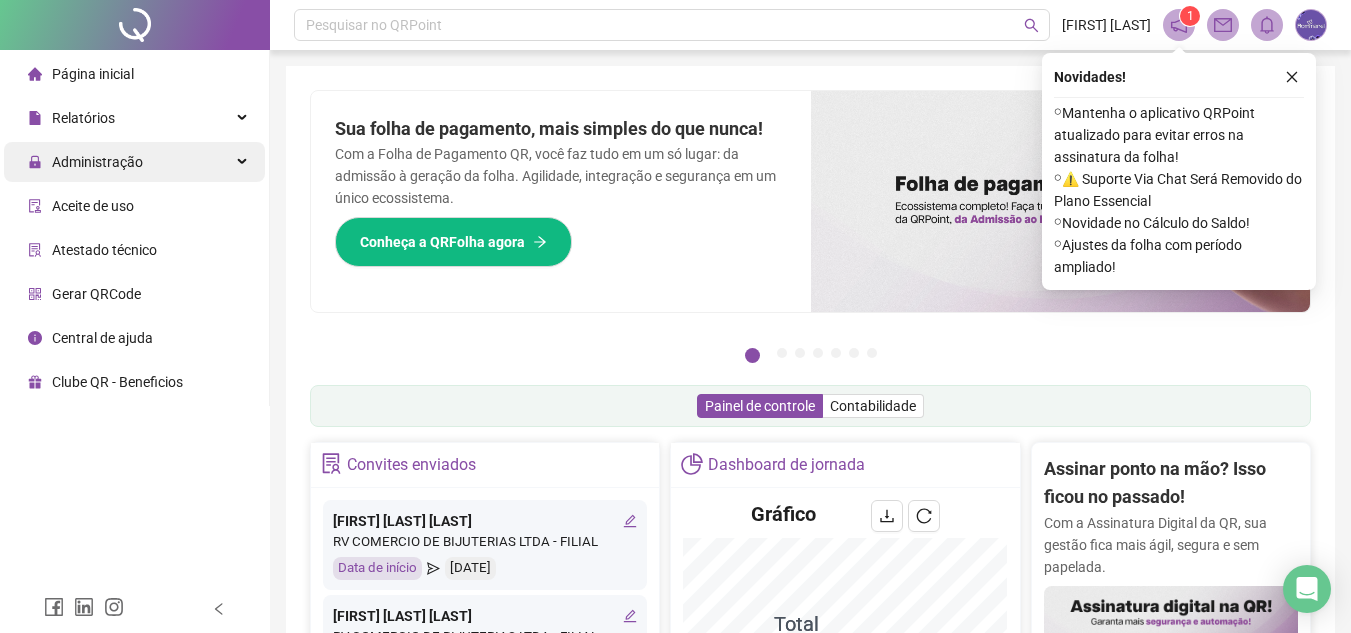 click on "Administração" at bounding box center [97, 162] 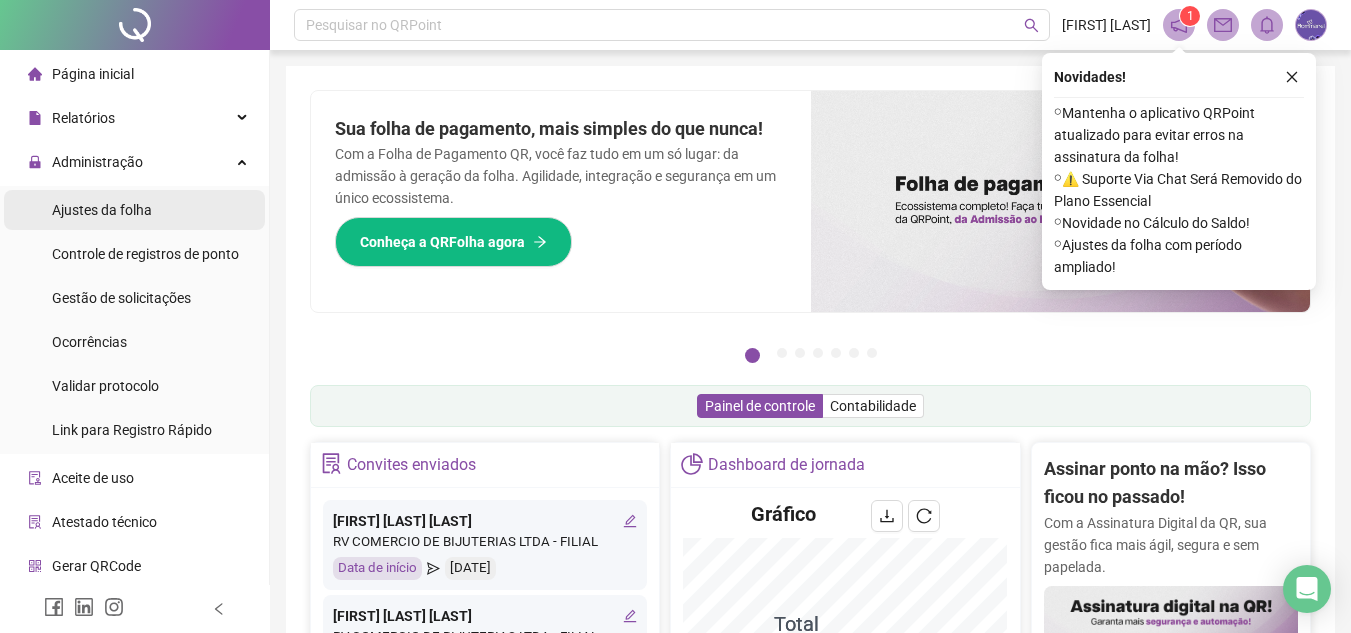click on "Ajustes da folha" at bounding box center (102, 210) 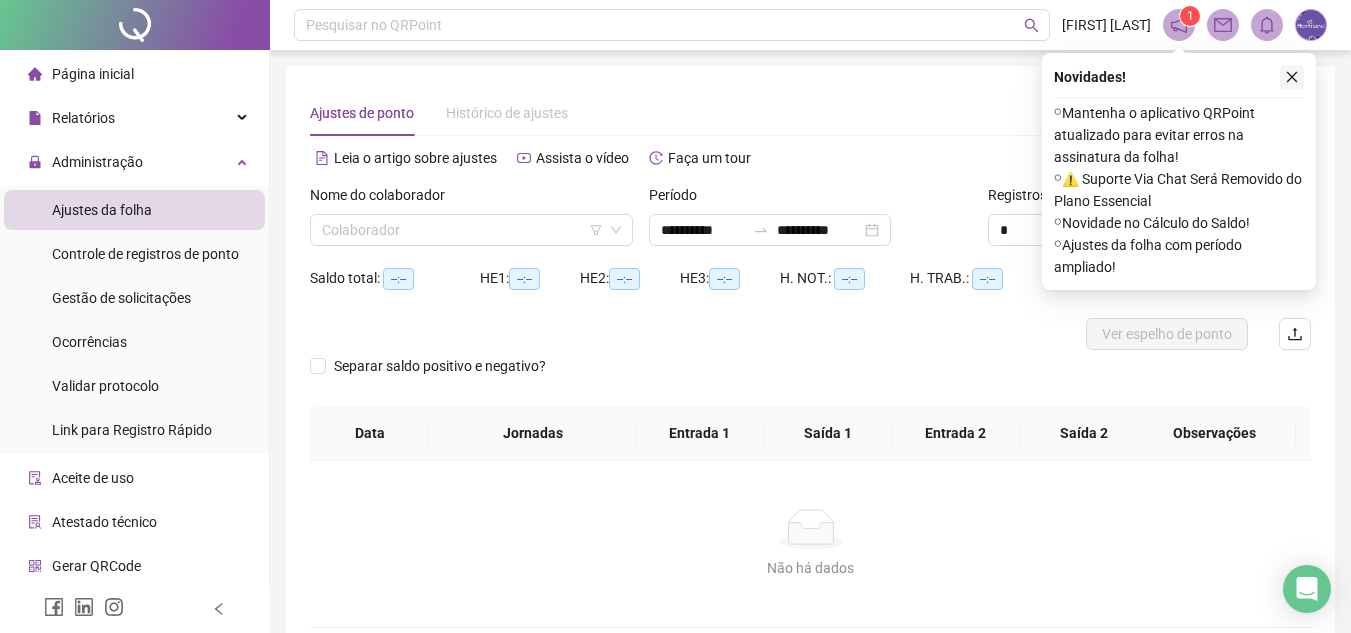 click 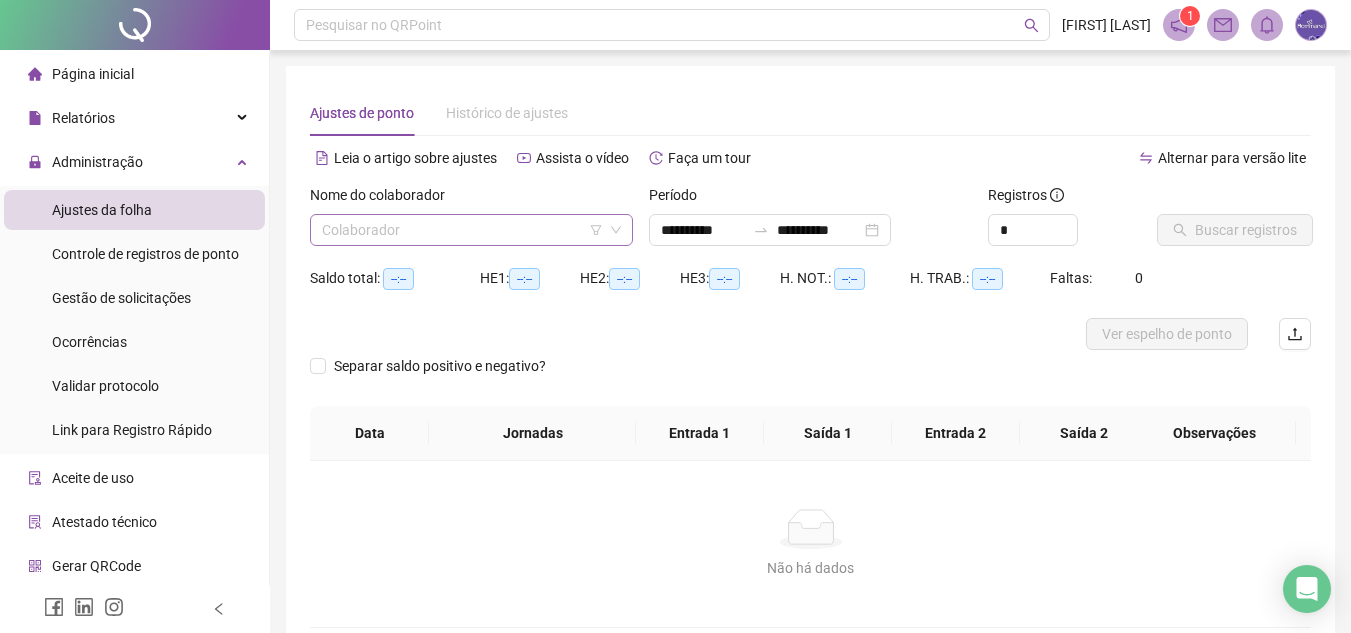 click at bounding box center (462, 230) 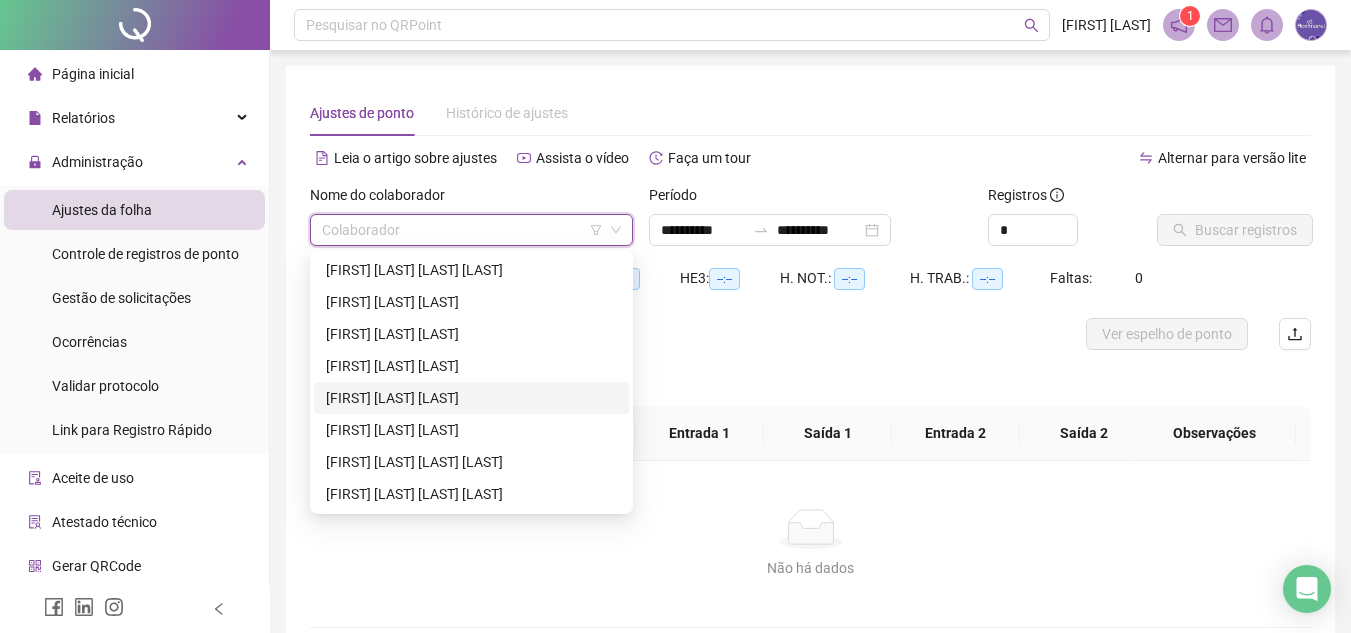 click on "[FIRST] [LAST] [LAST]" at bounding box center [471, 398] 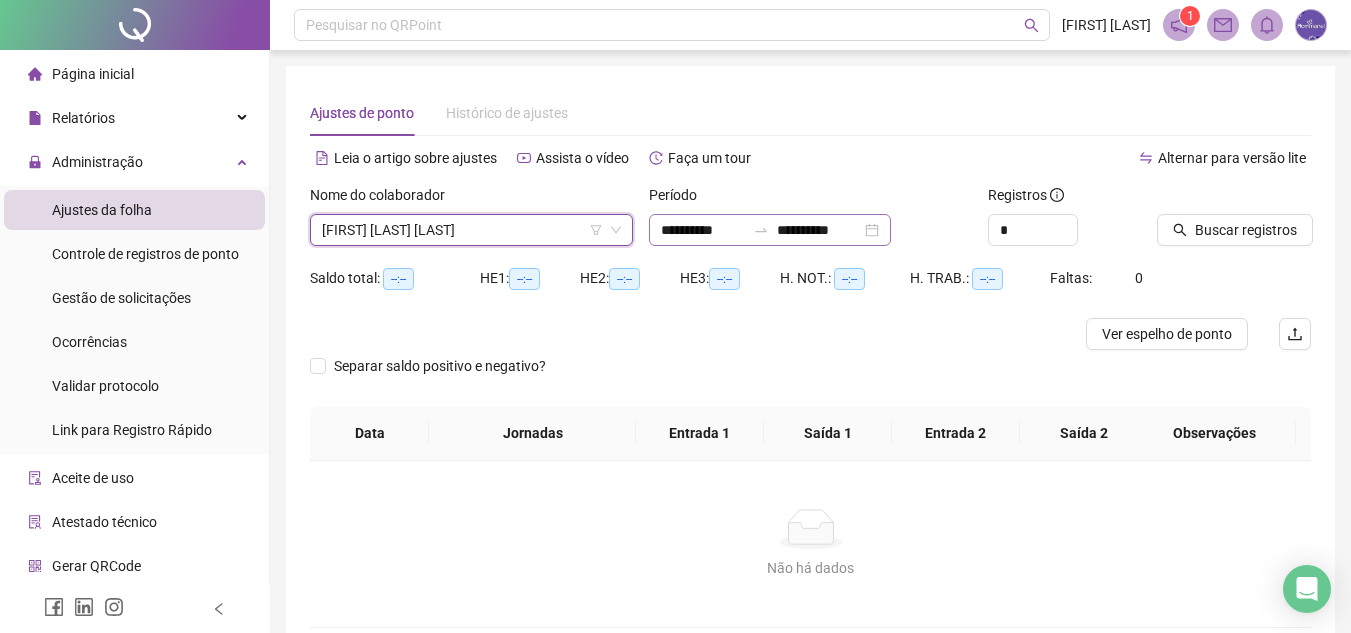 click on "**********" at bounding box center (770, 230) 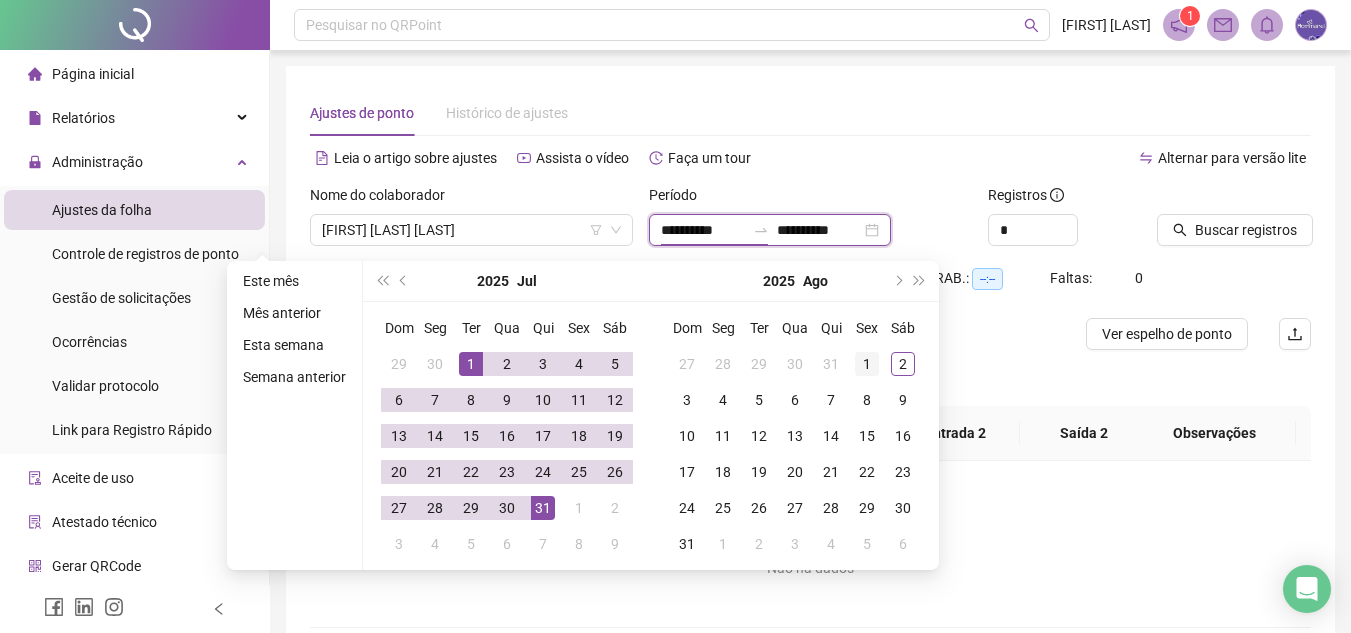 type on "**********" 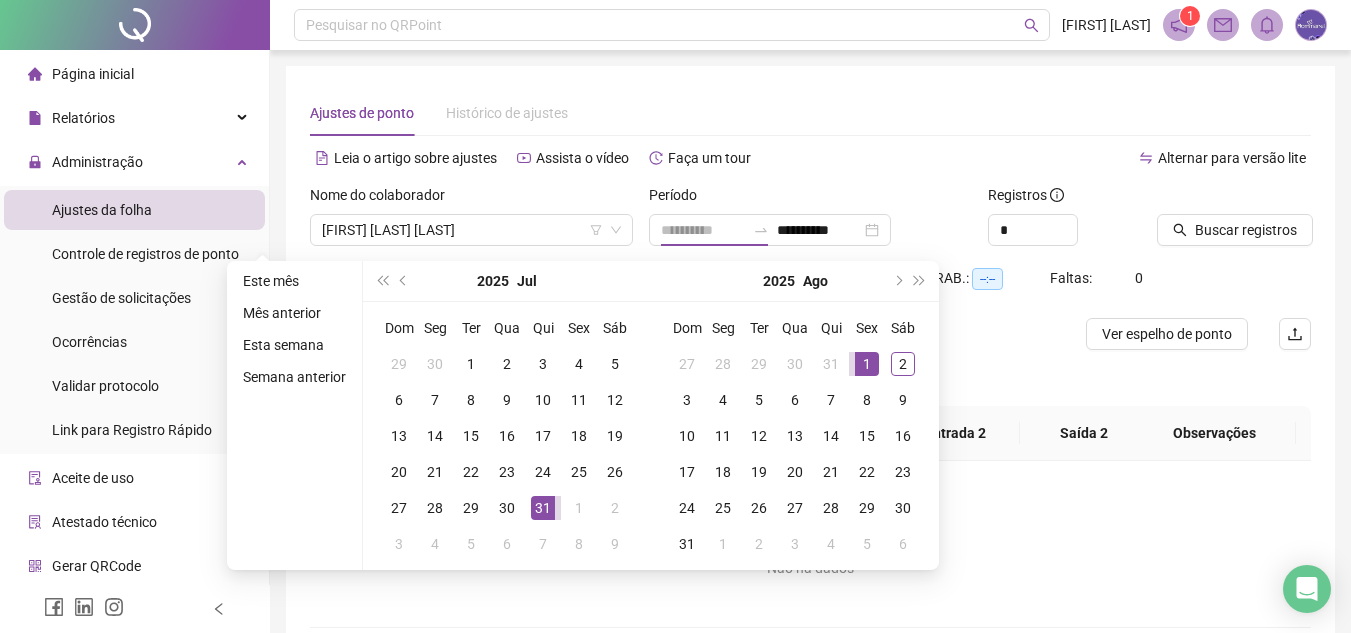 click on "1" at bounding box center [867, 364] 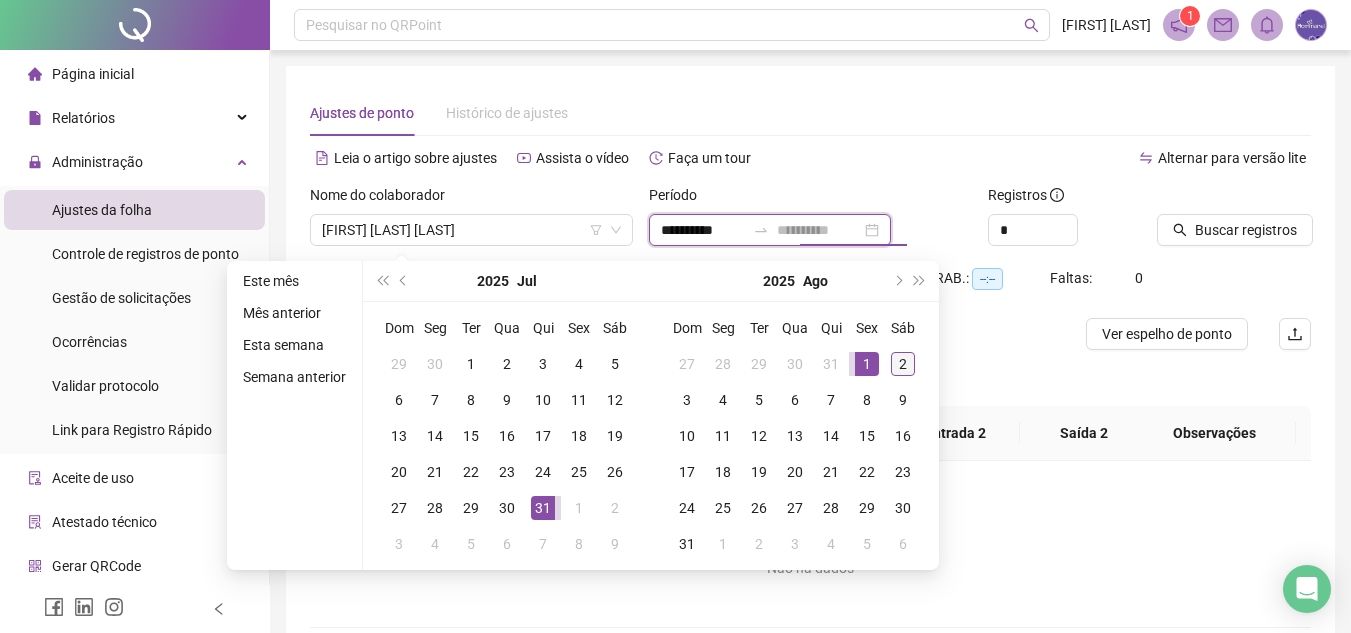 type on "**********" 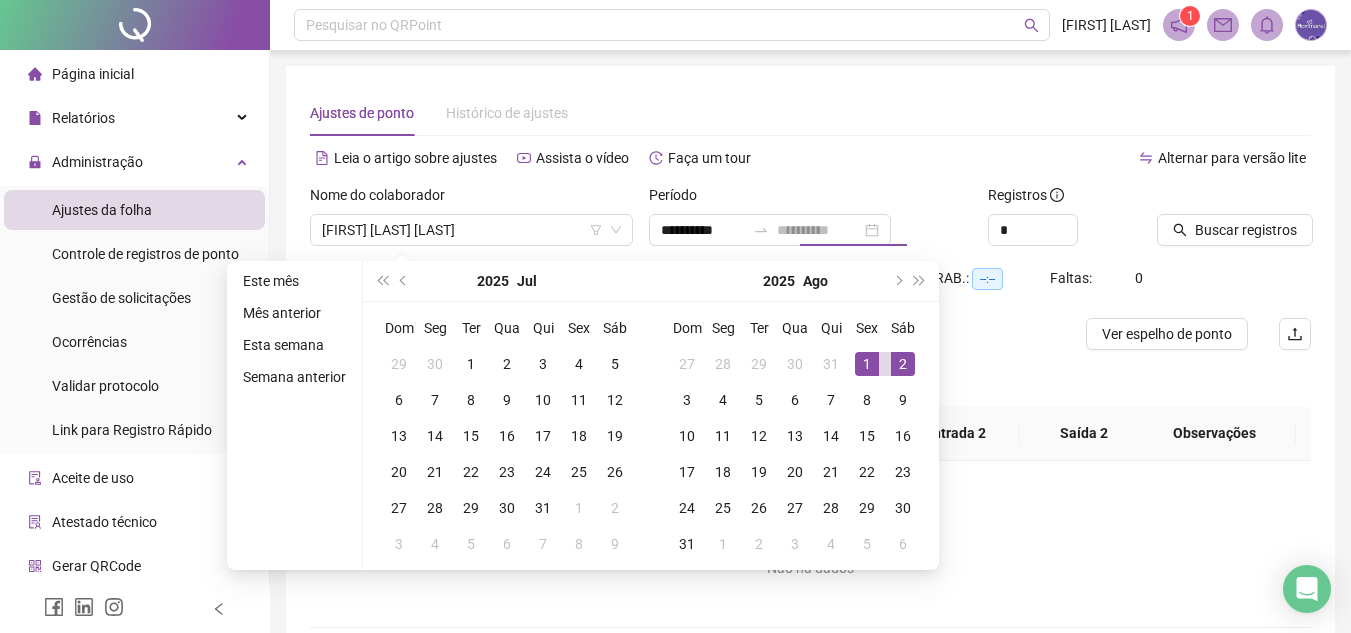 drag, startPoint x: 898, startPoint y: 359, endPoint x: 997, endPoint y: 346, distance: 99.849884 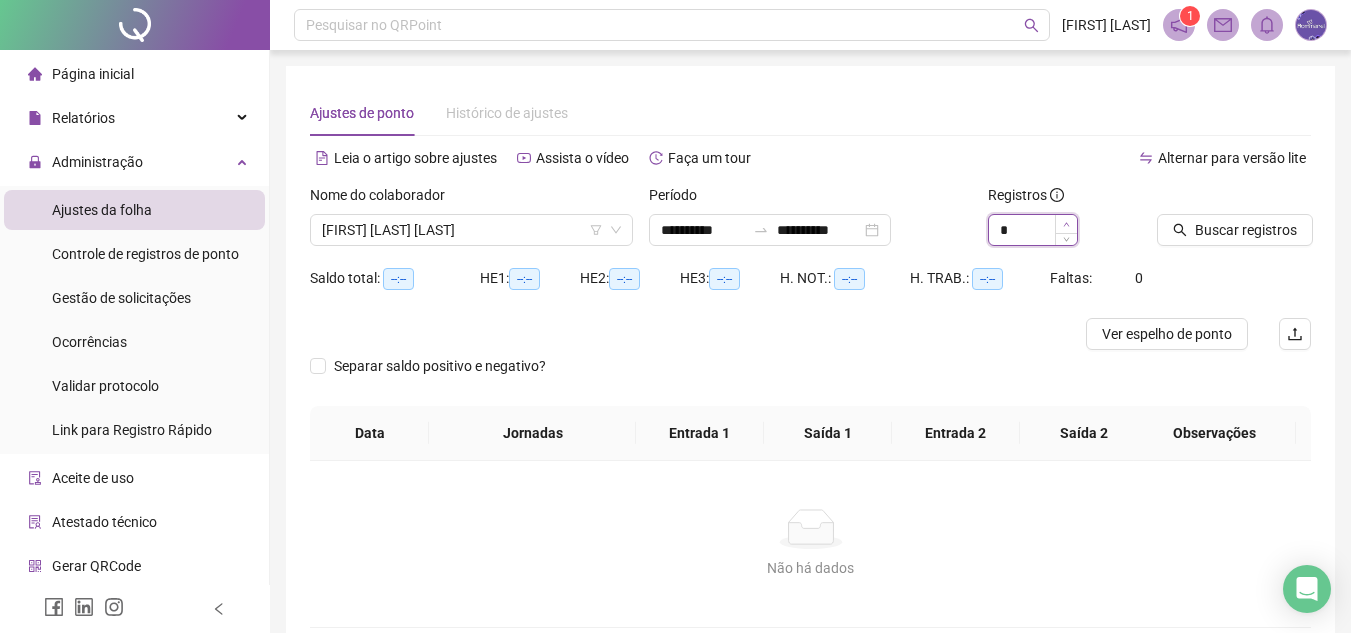 type on "*" 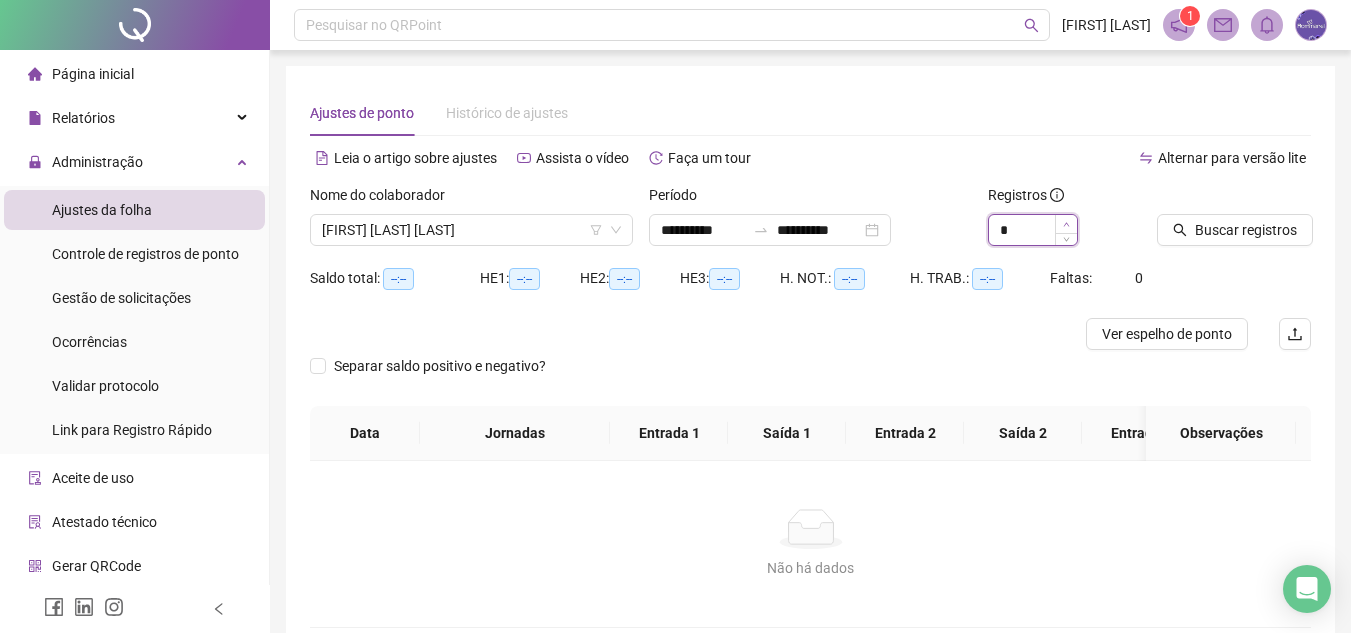 click 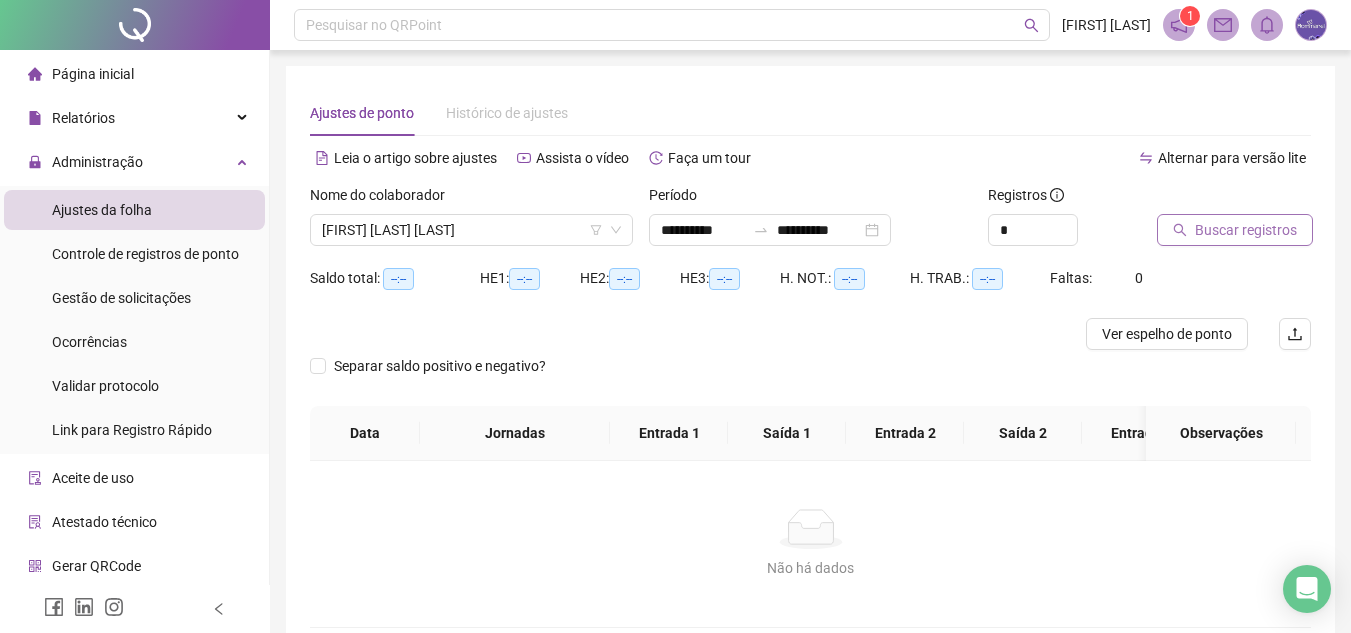 click on "Buscar registros" at bounding box center (1235, 230) 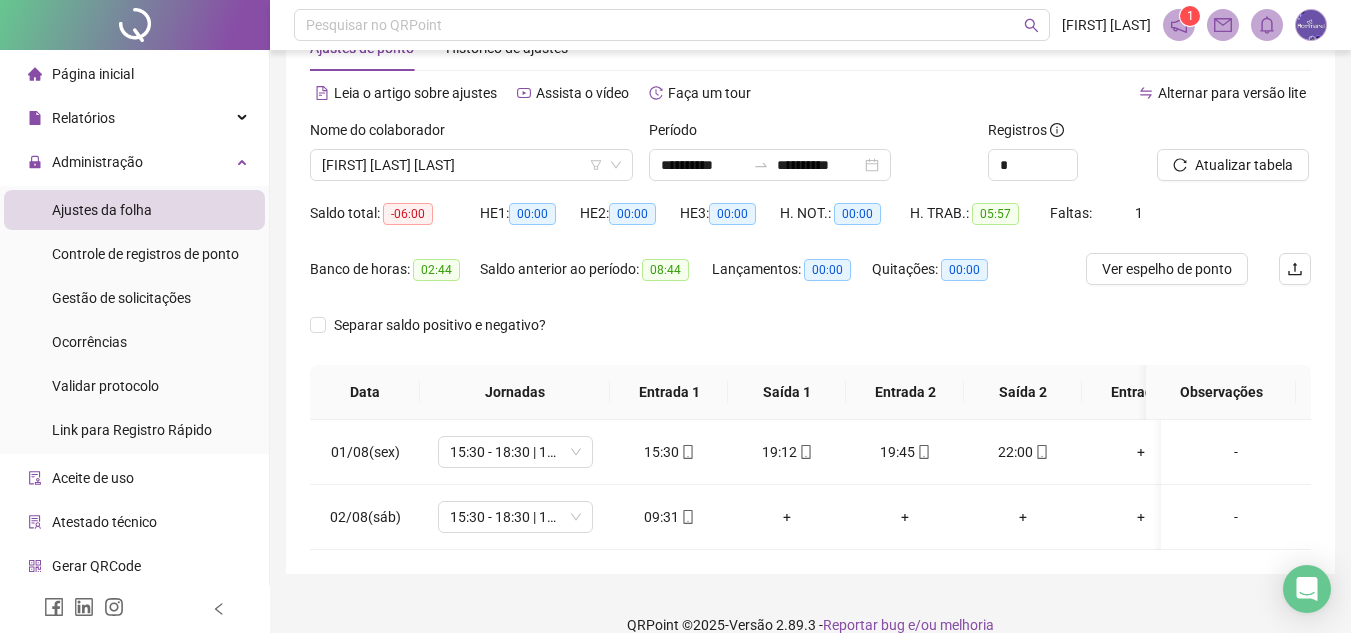scroll, scrollTop: 107, scrollLeft: 0, axis: vertical 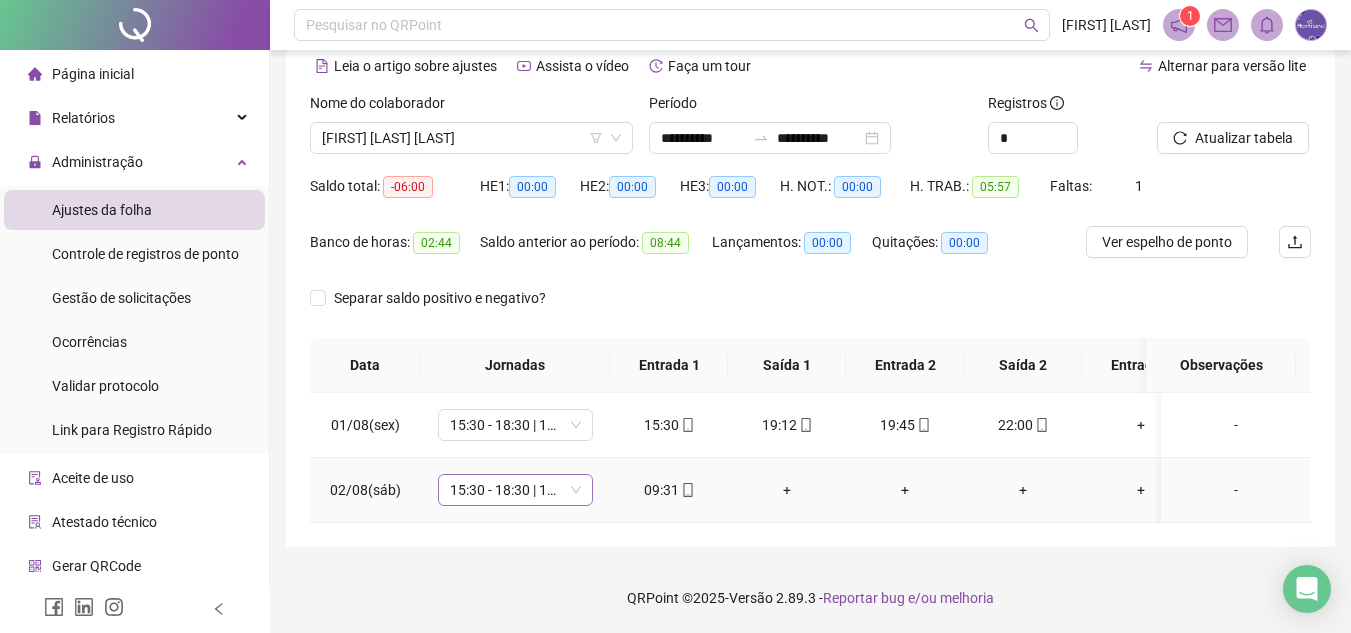 click on "15:30 - 18:30 | 19:00 - 22:00" at bounding box center (515, 490) 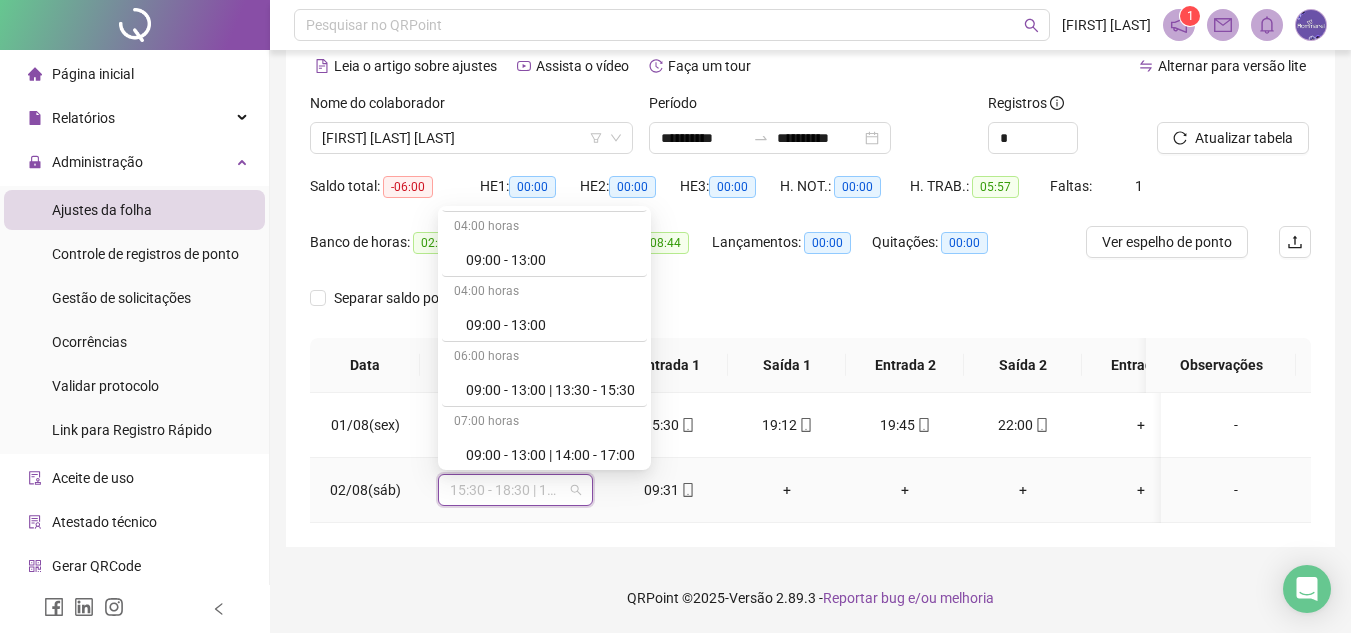 scroll, scrollTop: 1000, scrollLeft: 0, axis: vertical 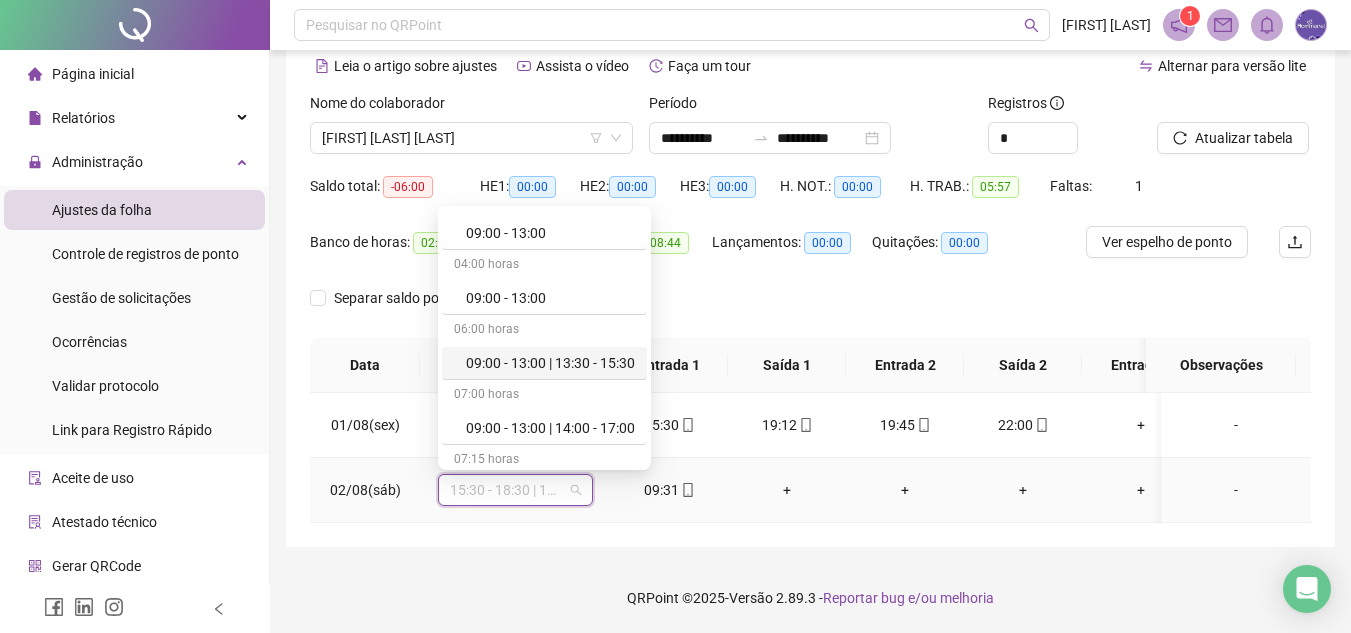 click on "09:00 - 13:00 | 13:30 - 15:30" at bounding box center [550, 363] 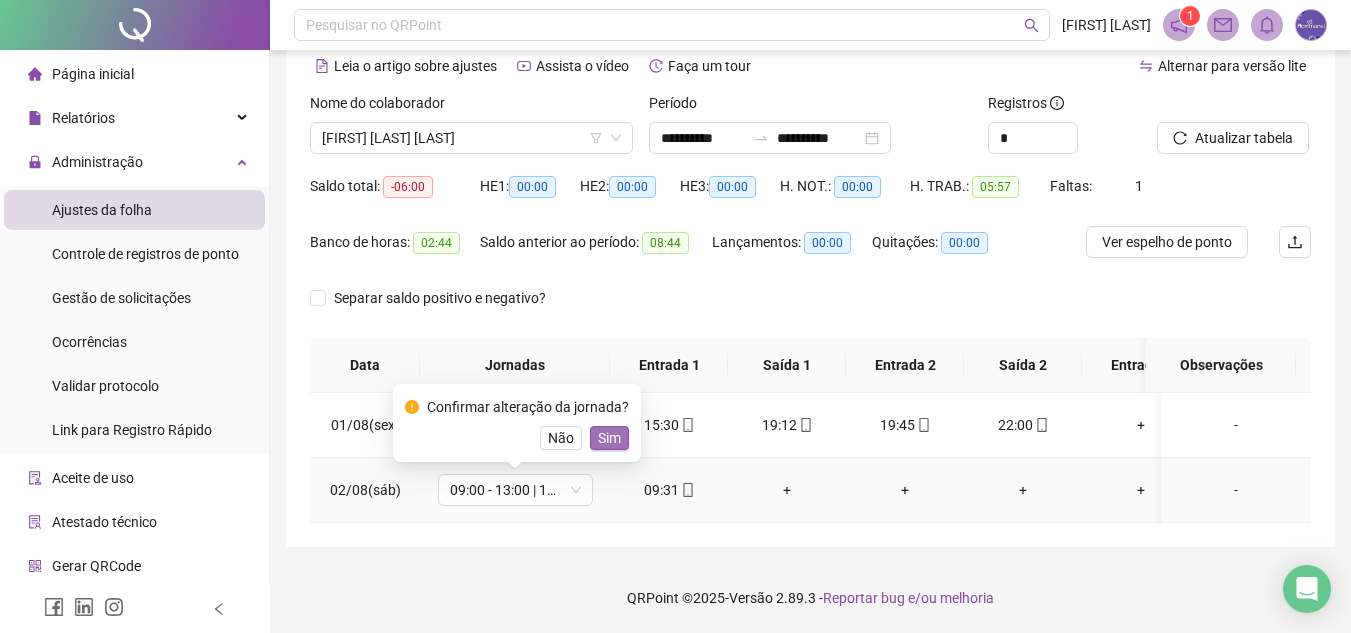 click on "Sim" at bounding box center [609, 438] 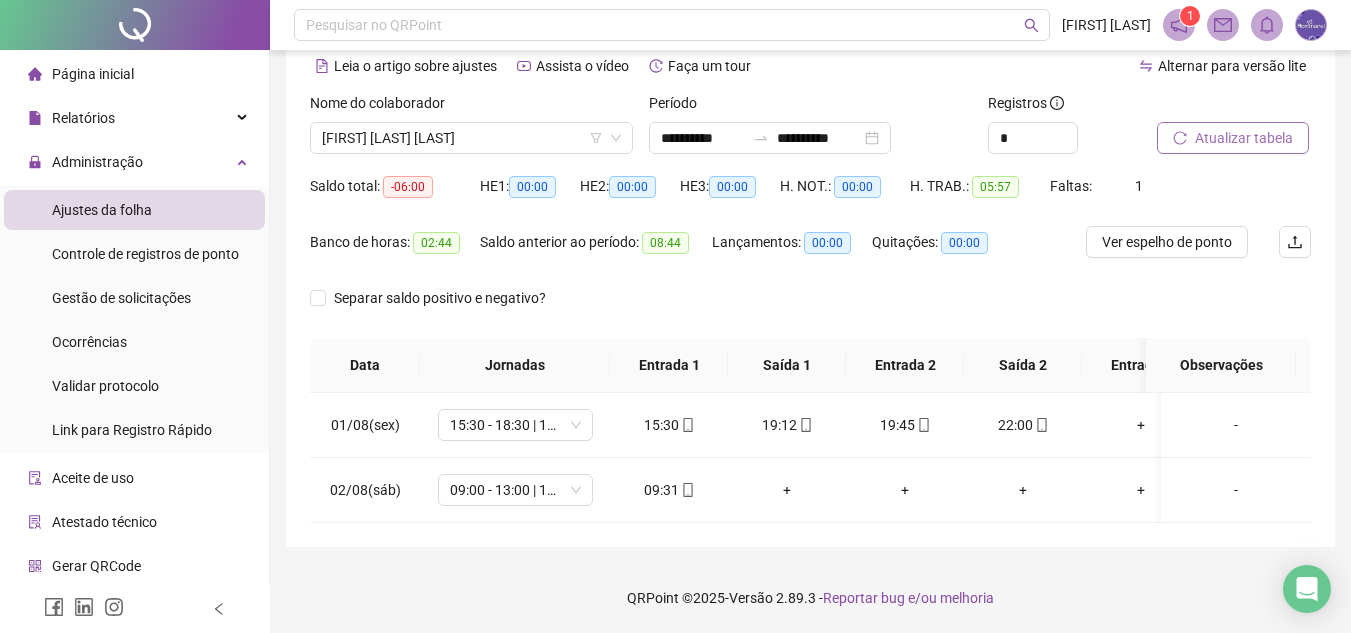 click on "Atualizar tabela" at bounding box center (1244, 138) 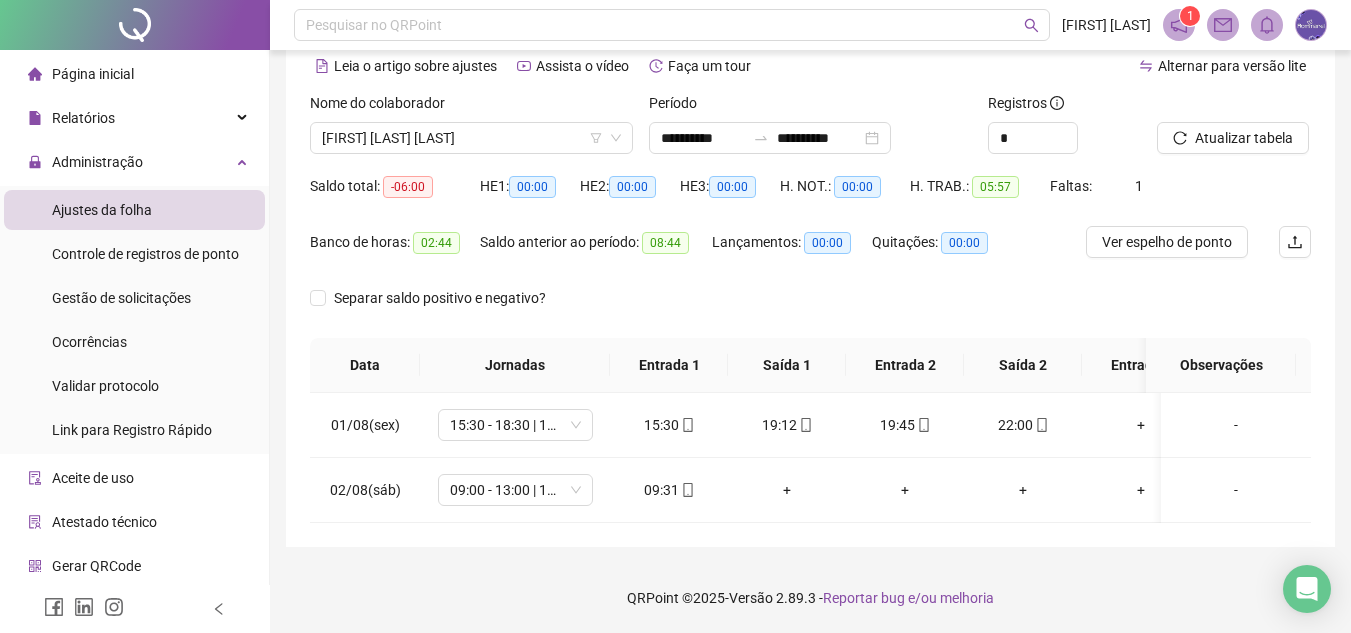 scroll, scrollTop: 0, scrollLeft: 0, axis: both 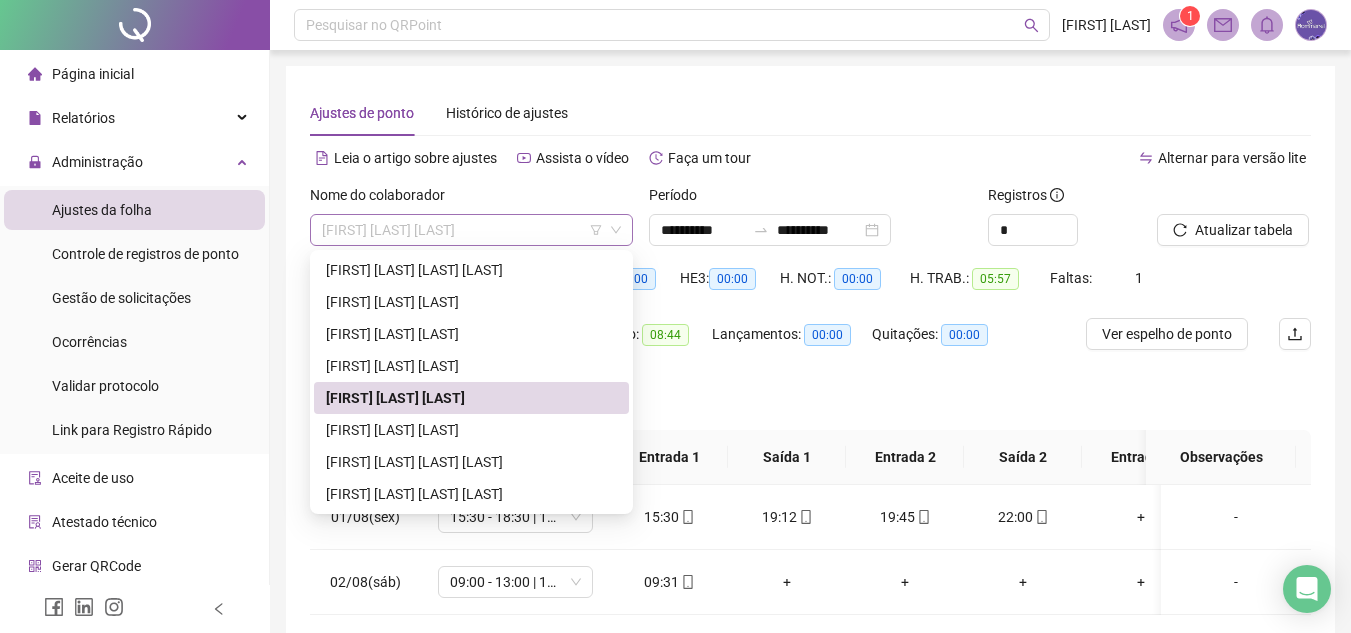 click on "[FIRST] [LAST] [LAST]" at bounding box center [471, 230] 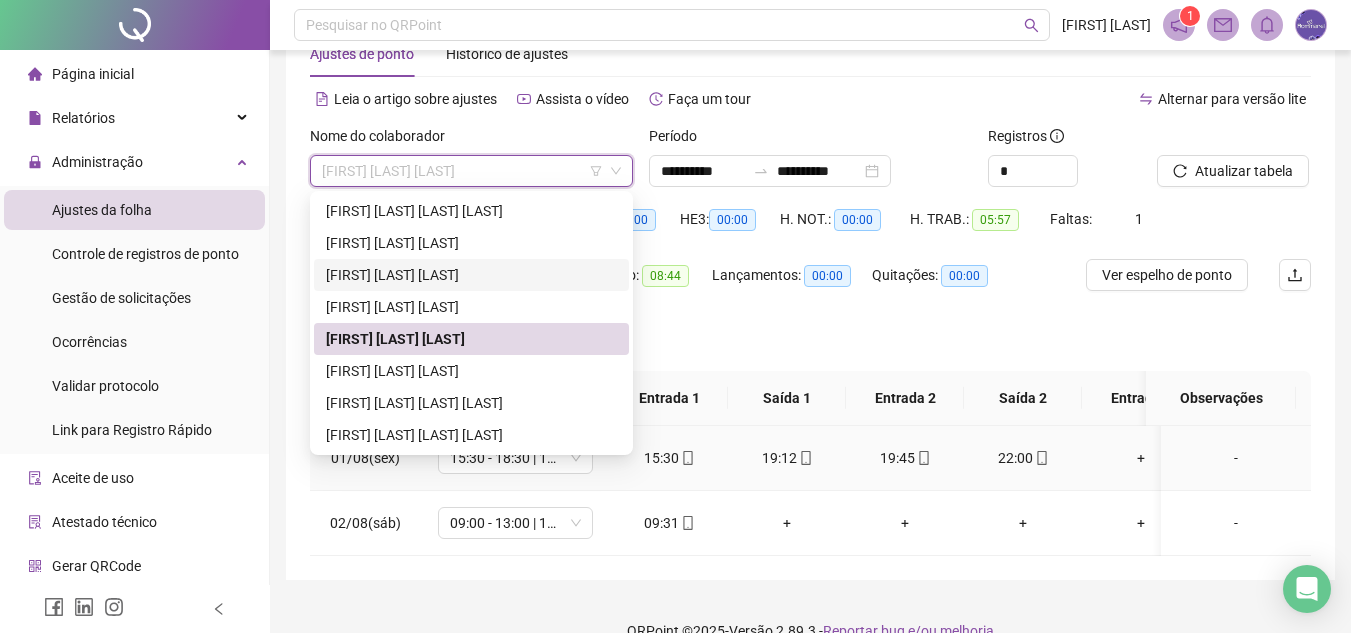 scroll, scrollTop: 100, scrollLeft: 0, axis: vertical 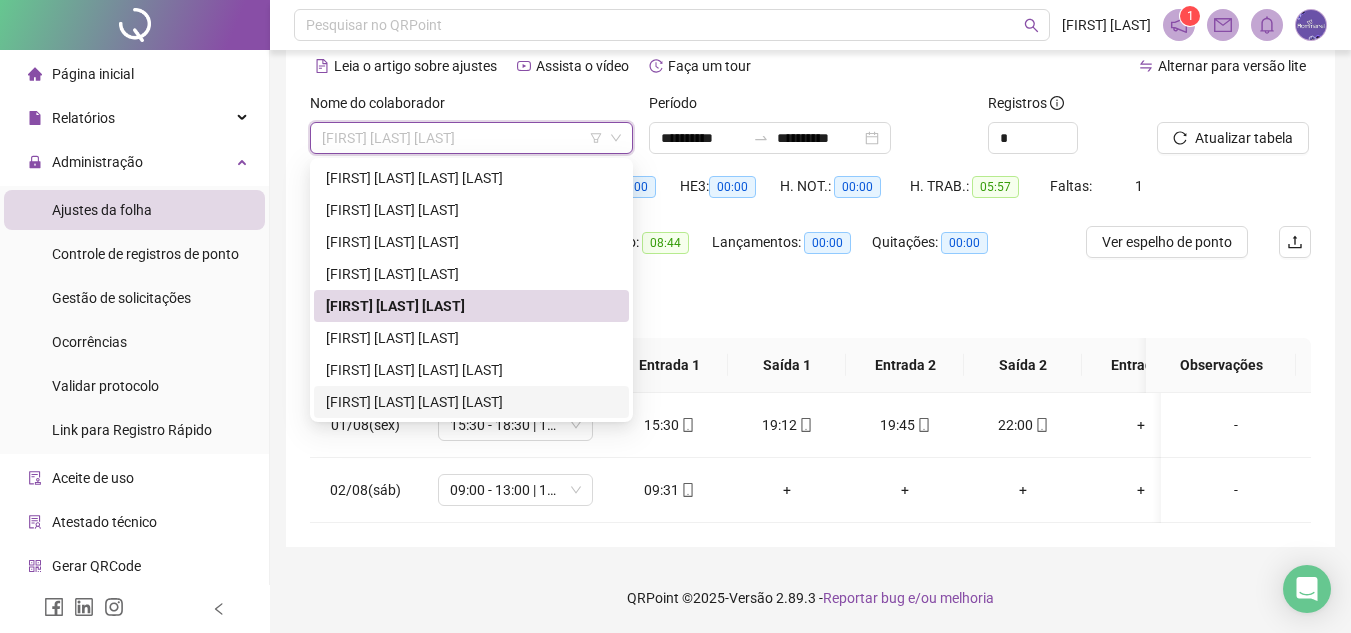 click on "[FIRST] [LAST] [LAST] [LAST]" at bounding box center [471, 402] 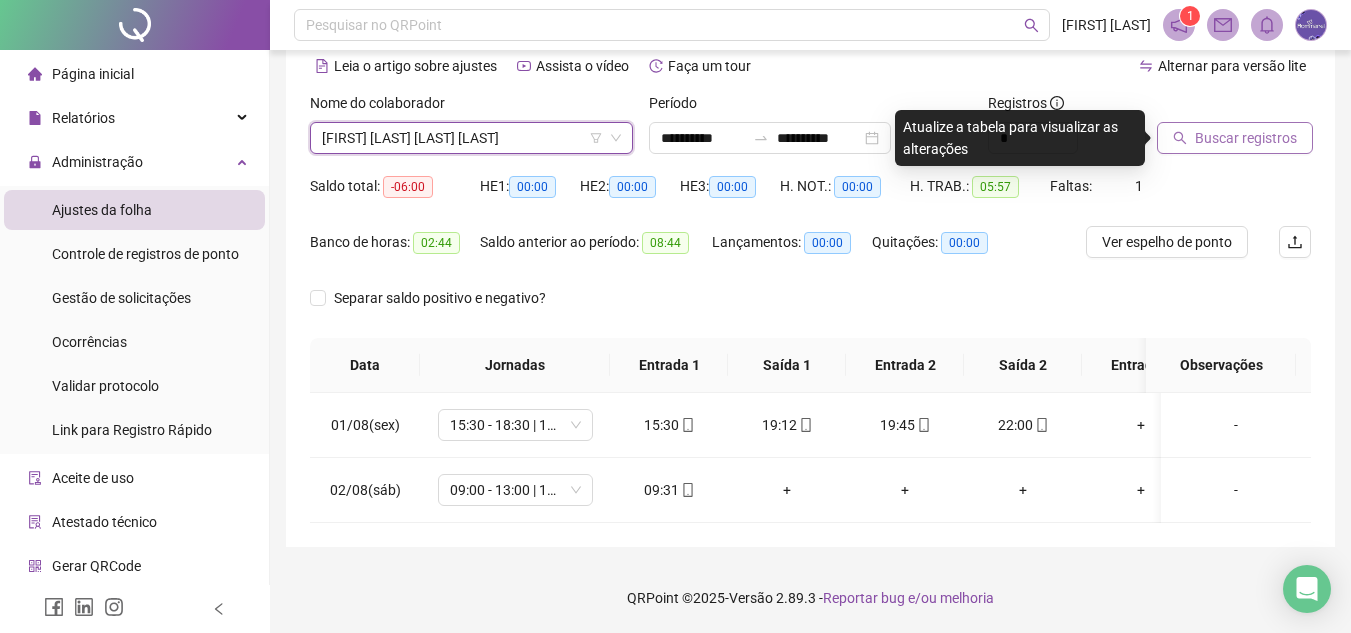 click on "Buscar registros" at bounding box center [1246, 138] 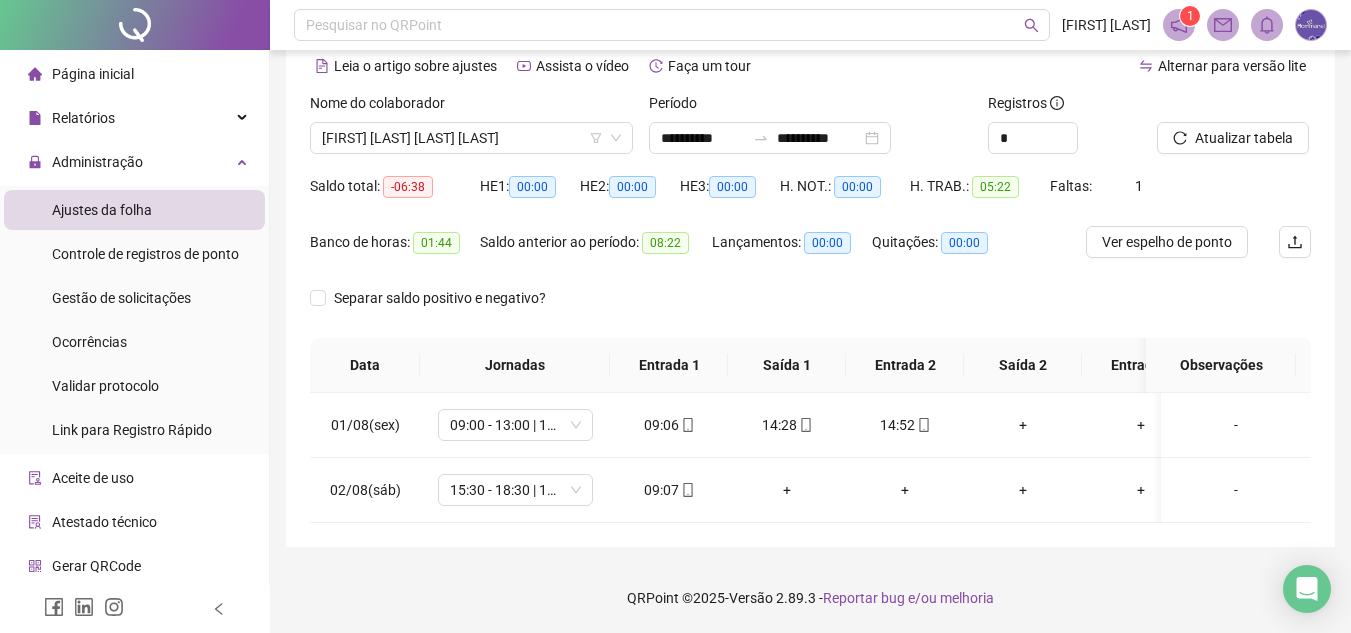 scroll, scrollTop: 107, scrollLeft: 0, axis: vertical 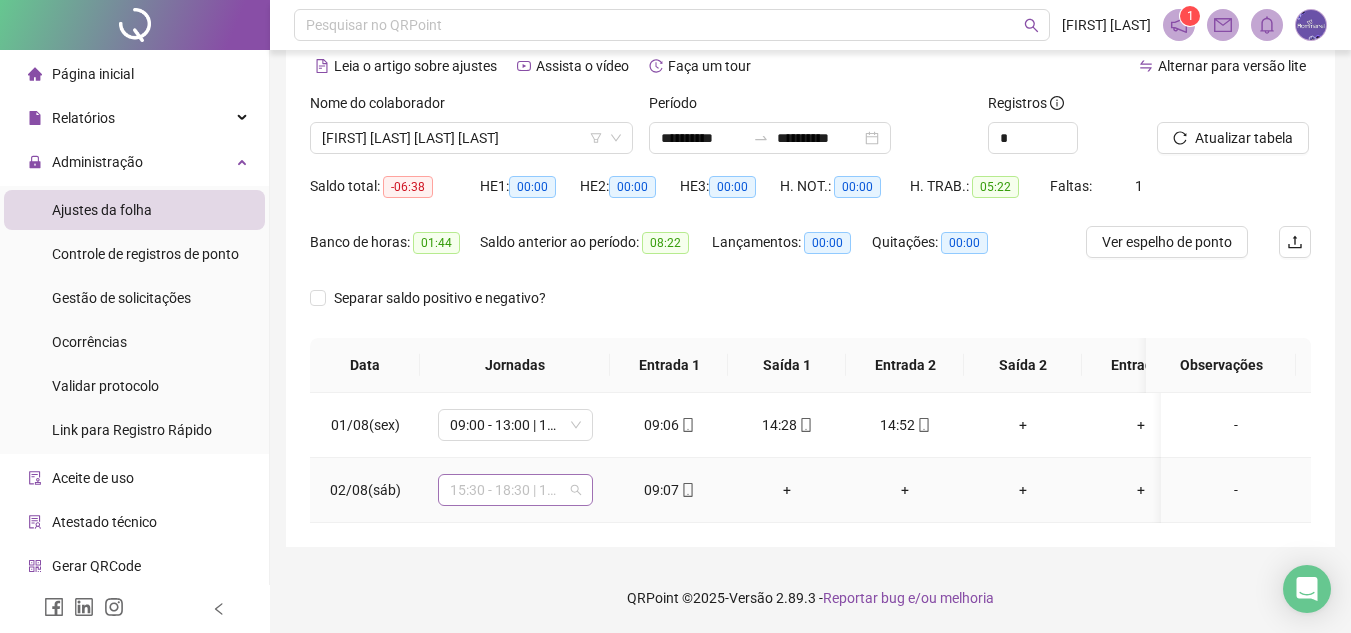 click on "15:30 - 18:30 | 19:00 - 22:00" at bounding box center [515, 490] 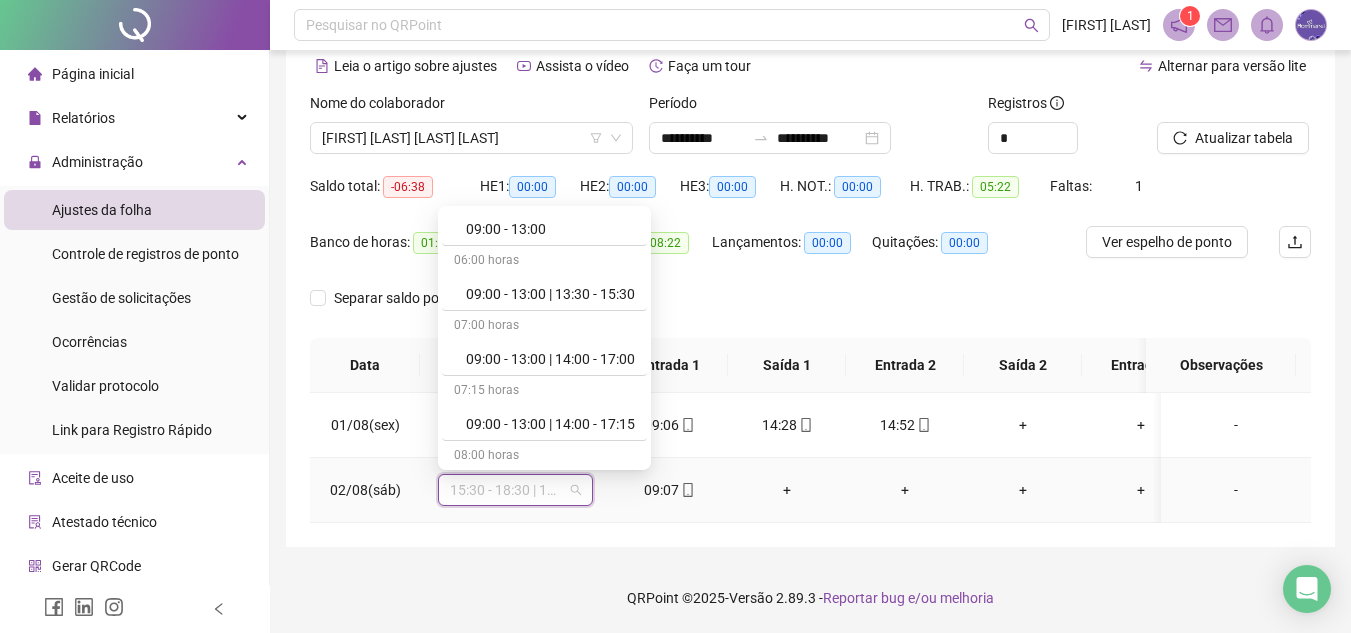 scroll, scrollTop: 1100, scrollLeft: 0, axis: vertical 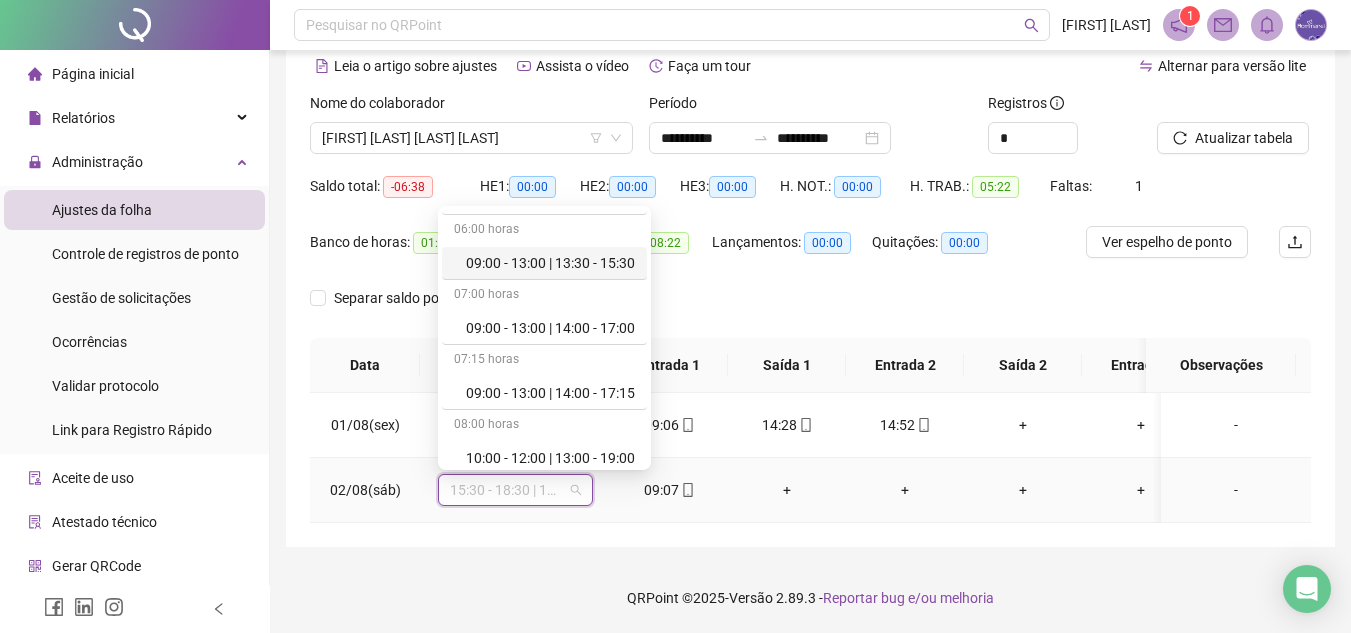 click on "09:00 - 13:00 | 13:30 - 15:30" at bounding box center [550, 263] 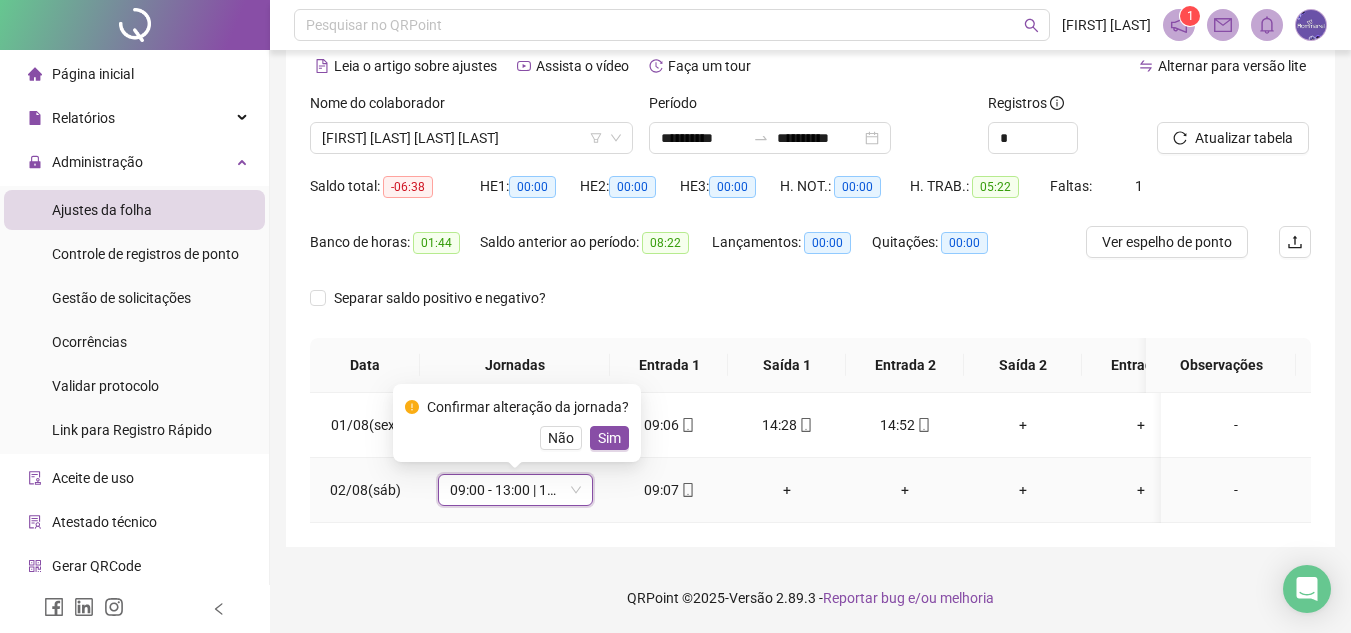 click on "Sim" at bounding box center (609, 438) 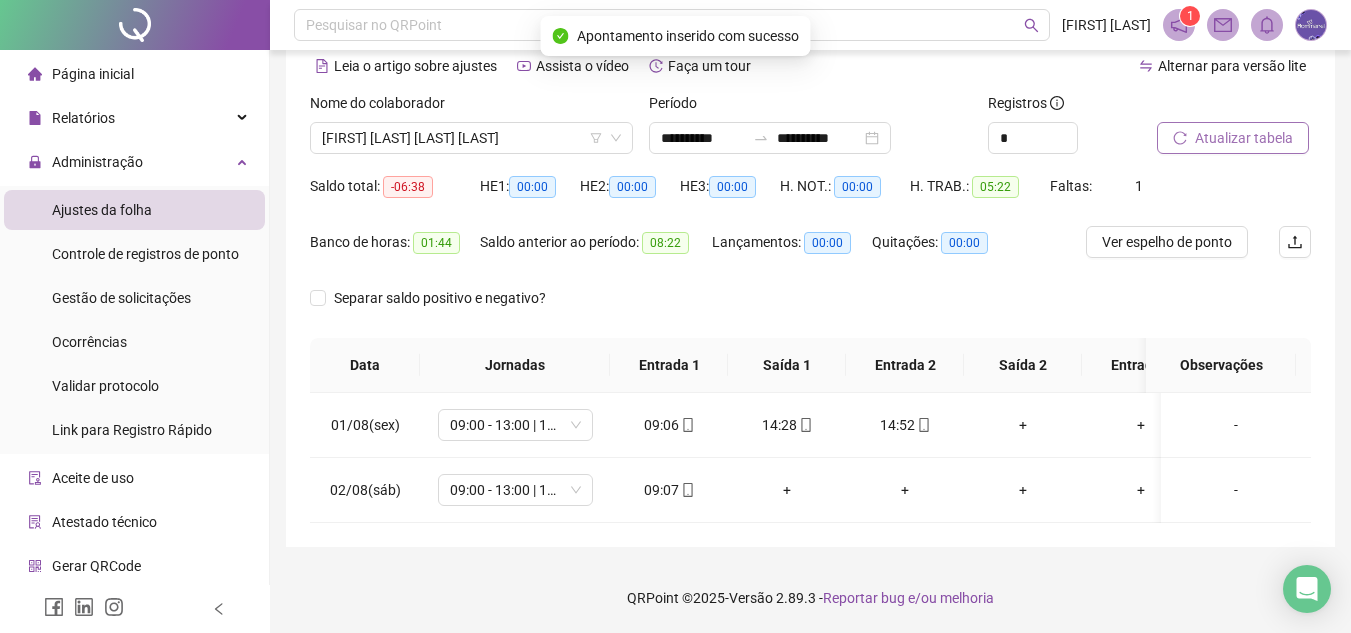 click on "Atualizar tabela" at bounding box center [1244, 138] 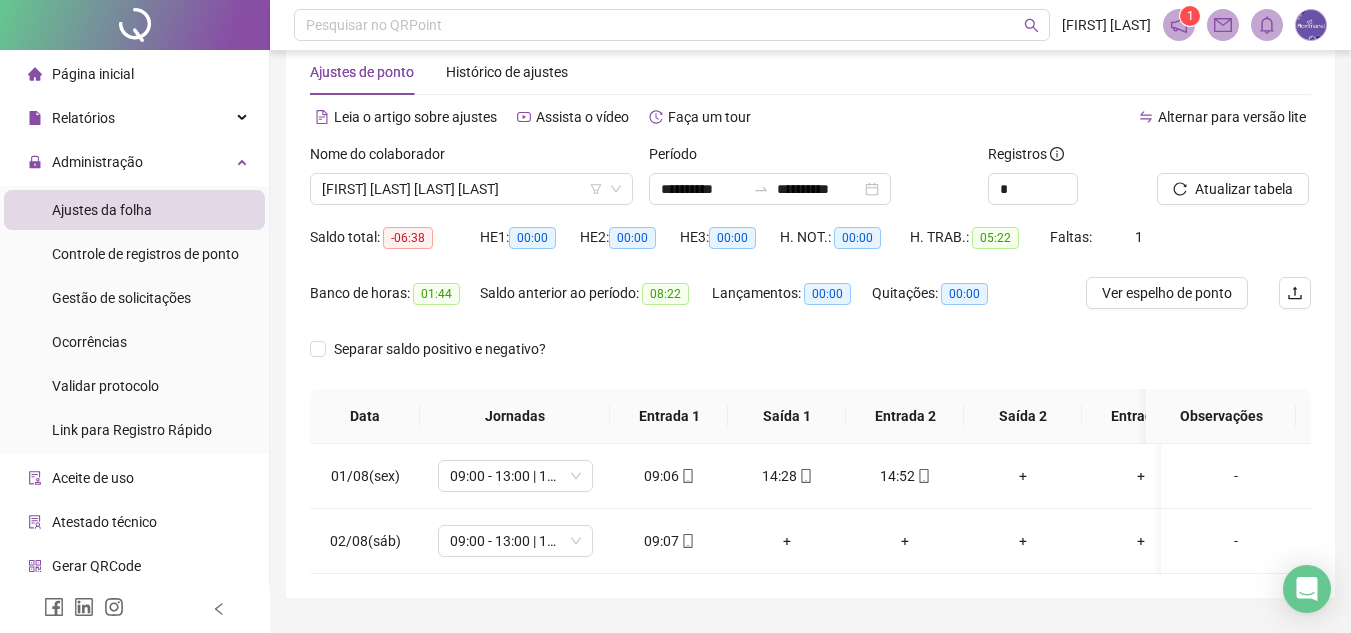 scroll, scrollTop: 7, scrollLeft: 0, axis: vertical 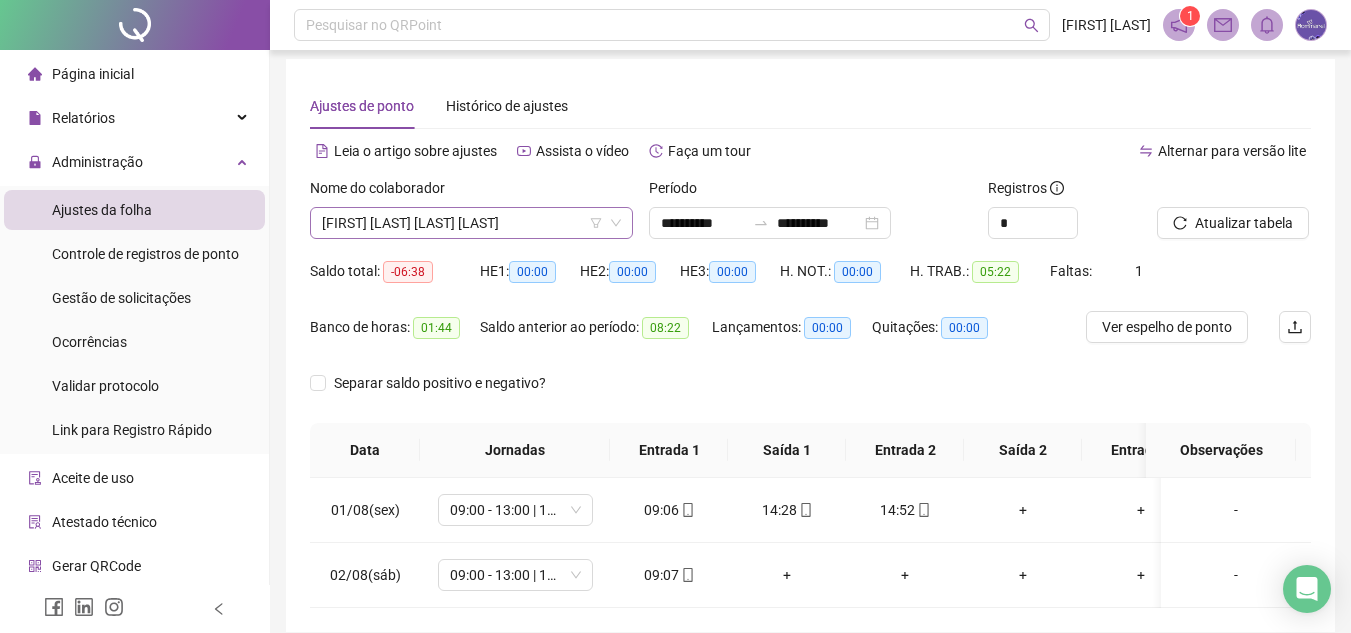 click on "[FIRST] [LAST] [LAST] [LAST]" at bounding box center (471, 223) 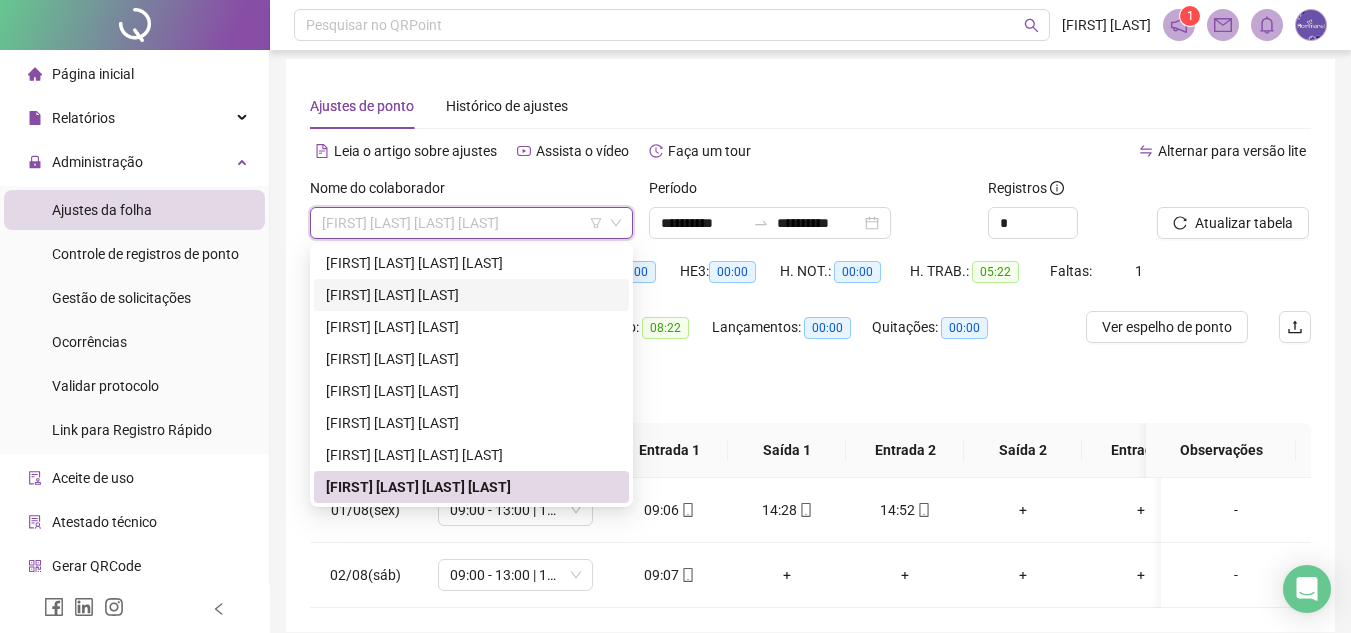 click on "[FIRST] [LAST] [LAST]" at bounding box center (471, 295) 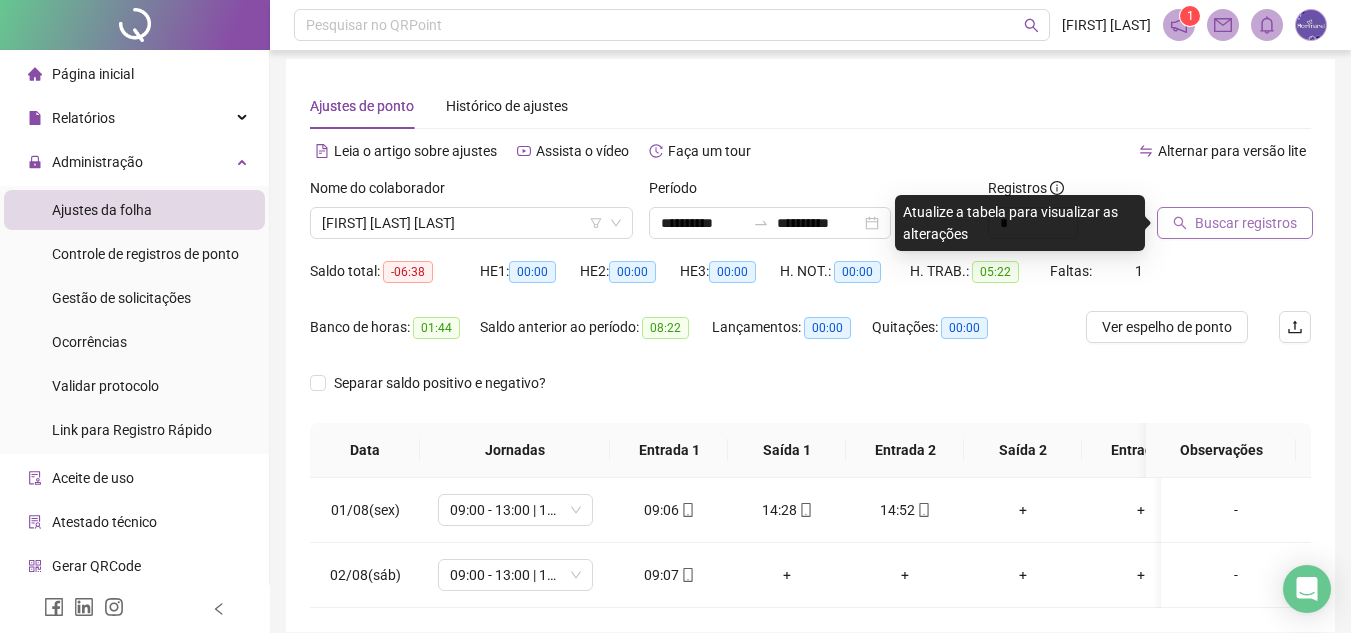 click on "Buscar registros" at bounding box center [1235, 223] 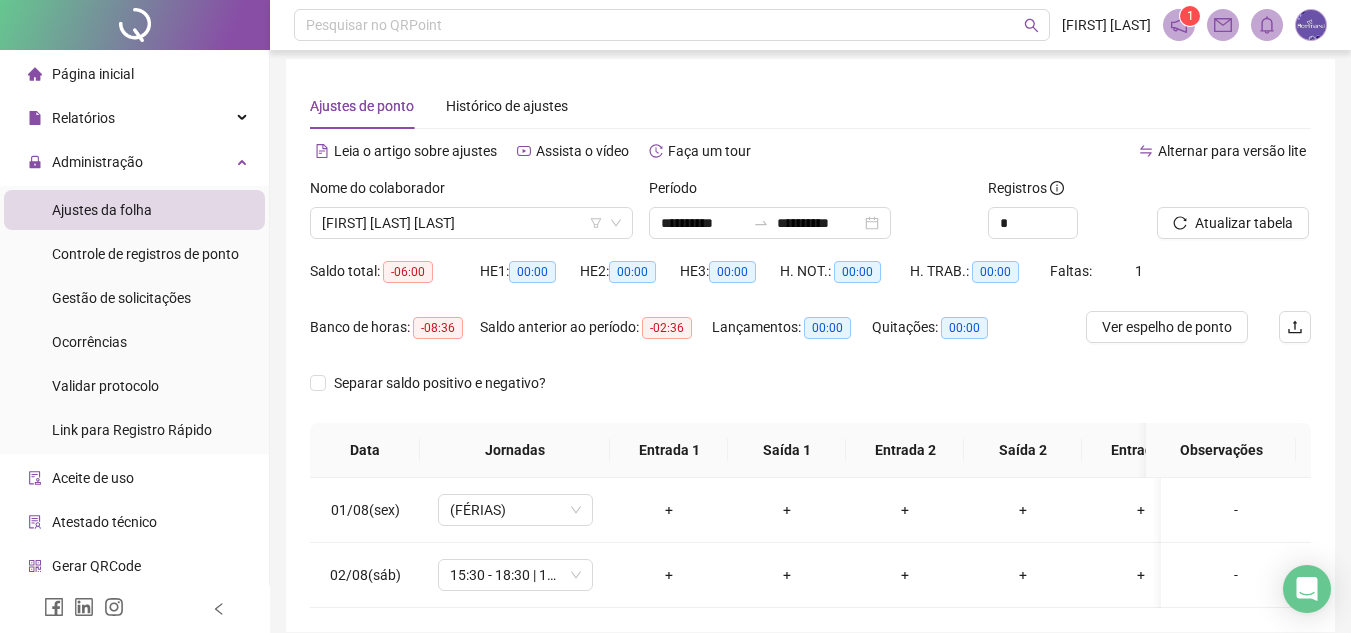scroll, scrollTop: 107, scrollLeft: 0, axis: vertical 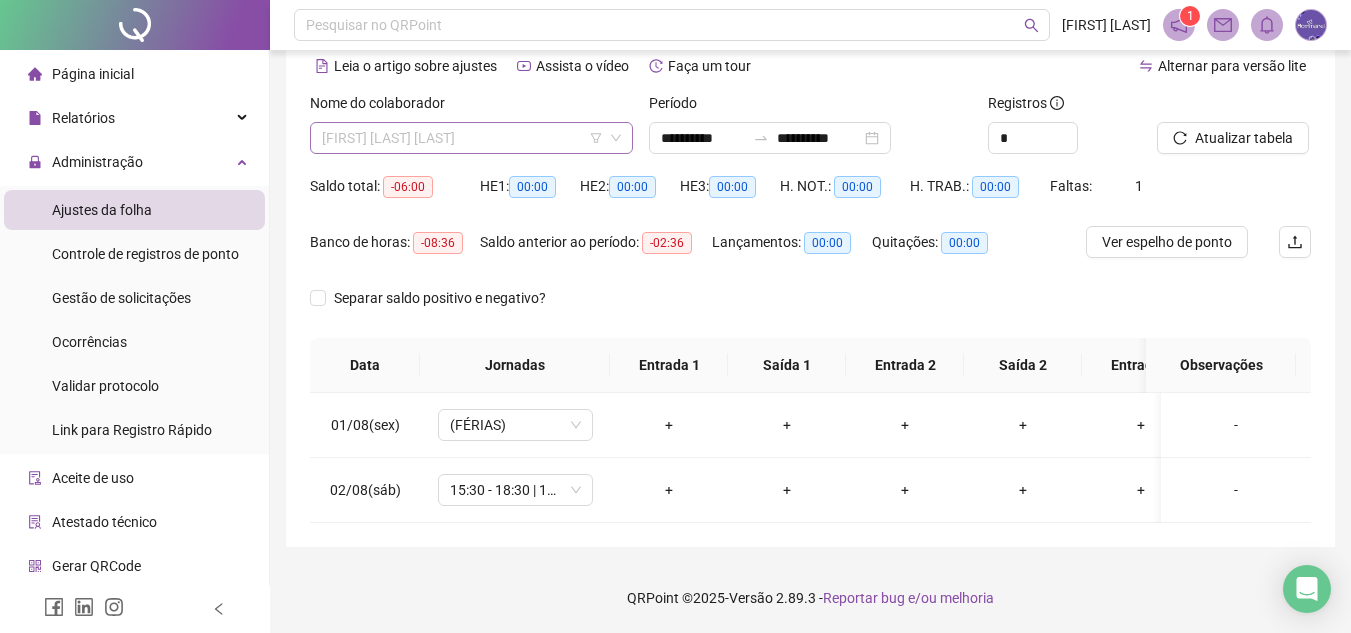 click on "[FIRST] [LAST] [LAST]" at bounding box center [471, 138] 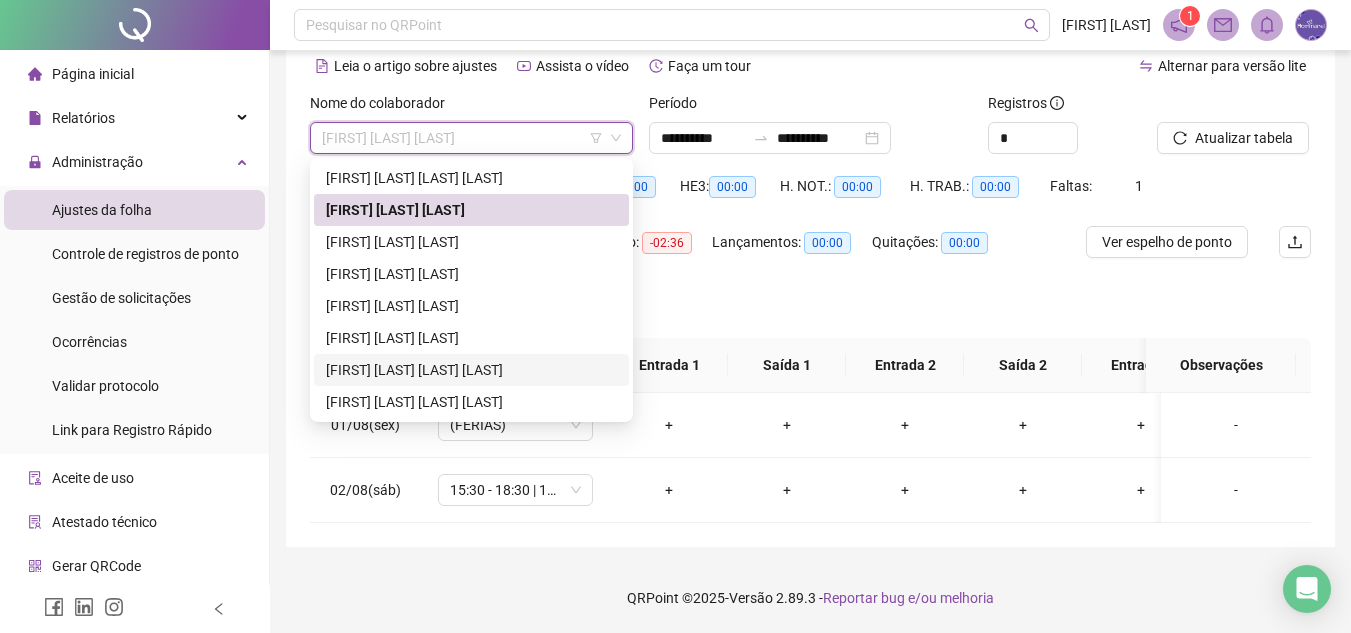 click on "[FIRST] [LAST] [LAST] [LAST]" at bounding box center [471, 370] 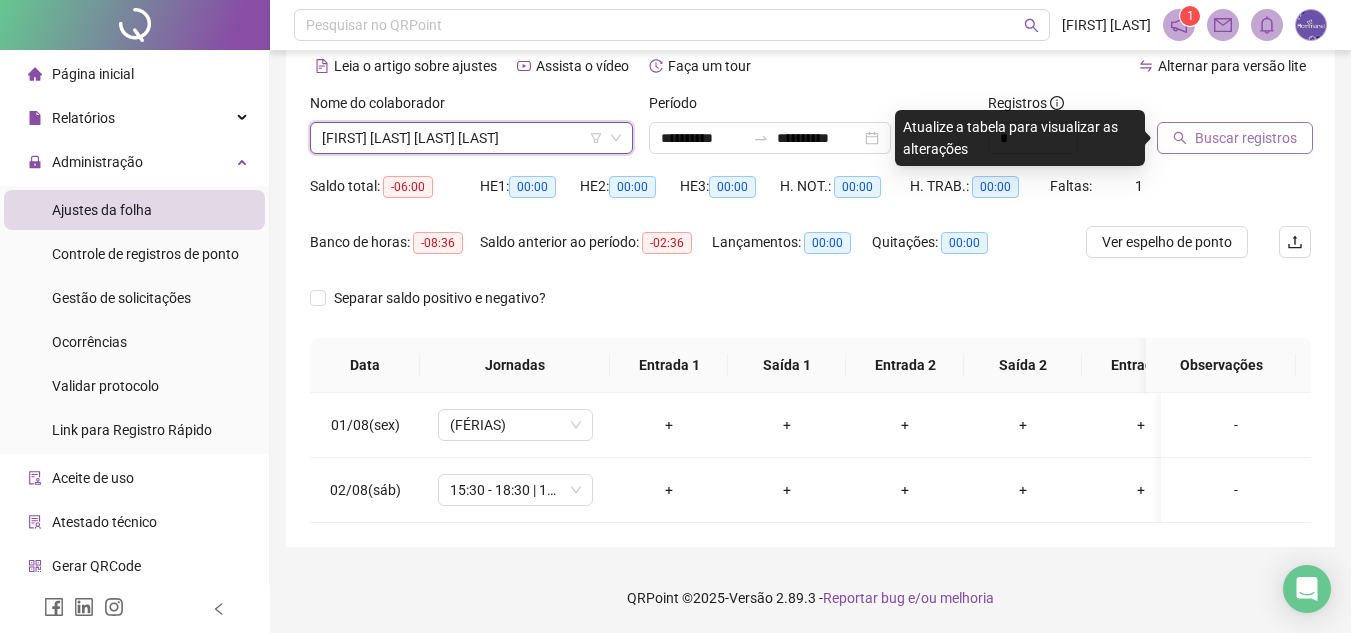 click on "Buscar registros" at bounding box center (1235, 138) 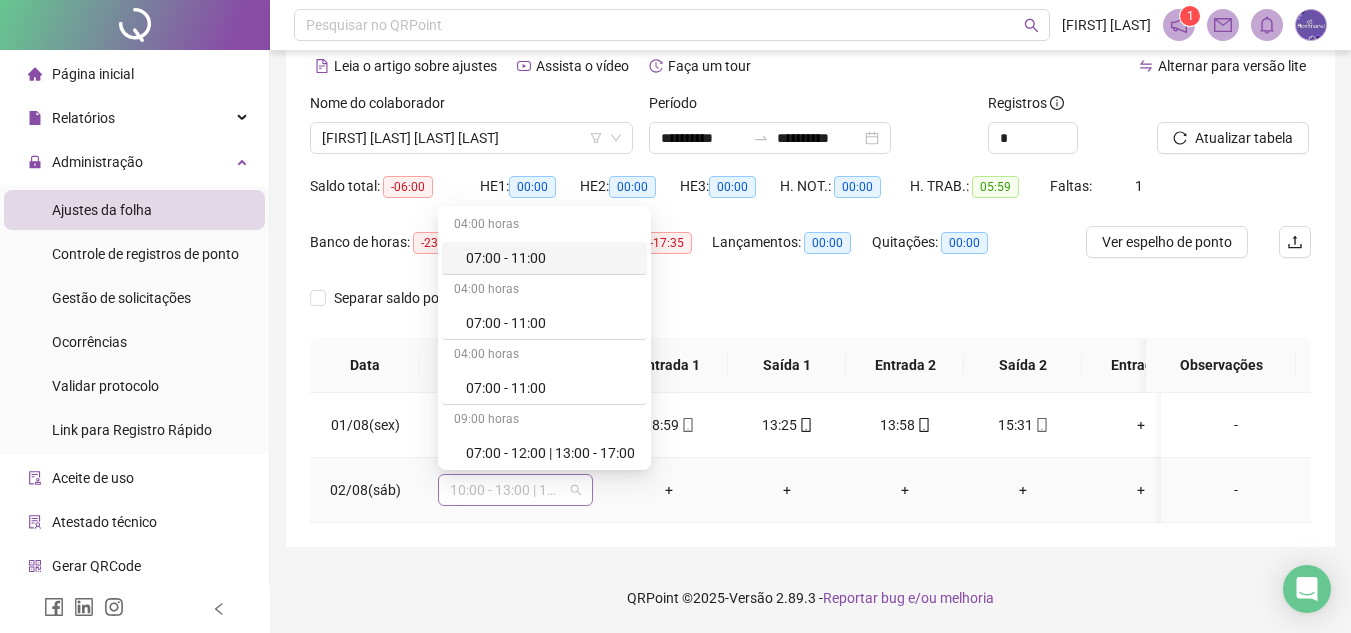 click on "10:00 - 13:00 | 13:30 - 16:30" at bounding box center [515, 490] 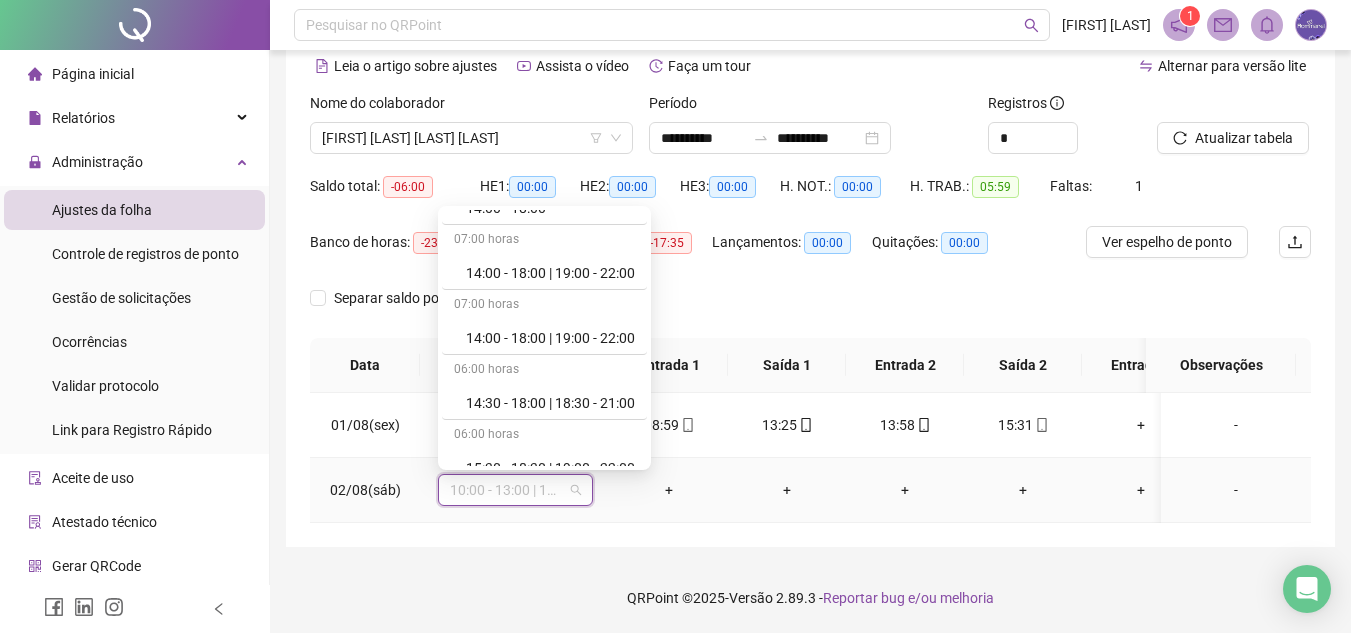 scroll, scrollTop: 2100, scrollLeft: 0, axis: vertical 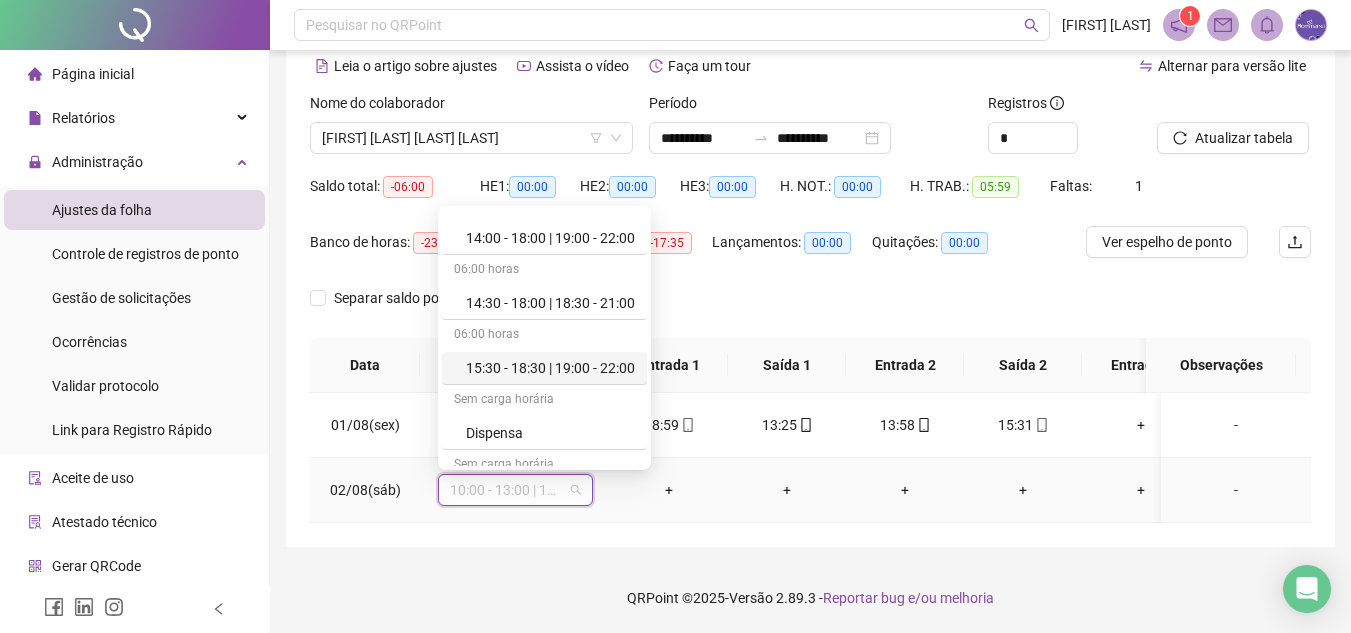 click on "15:30 - 18:30 | 19:00 - 22:00" at bounding box center [550, 368] 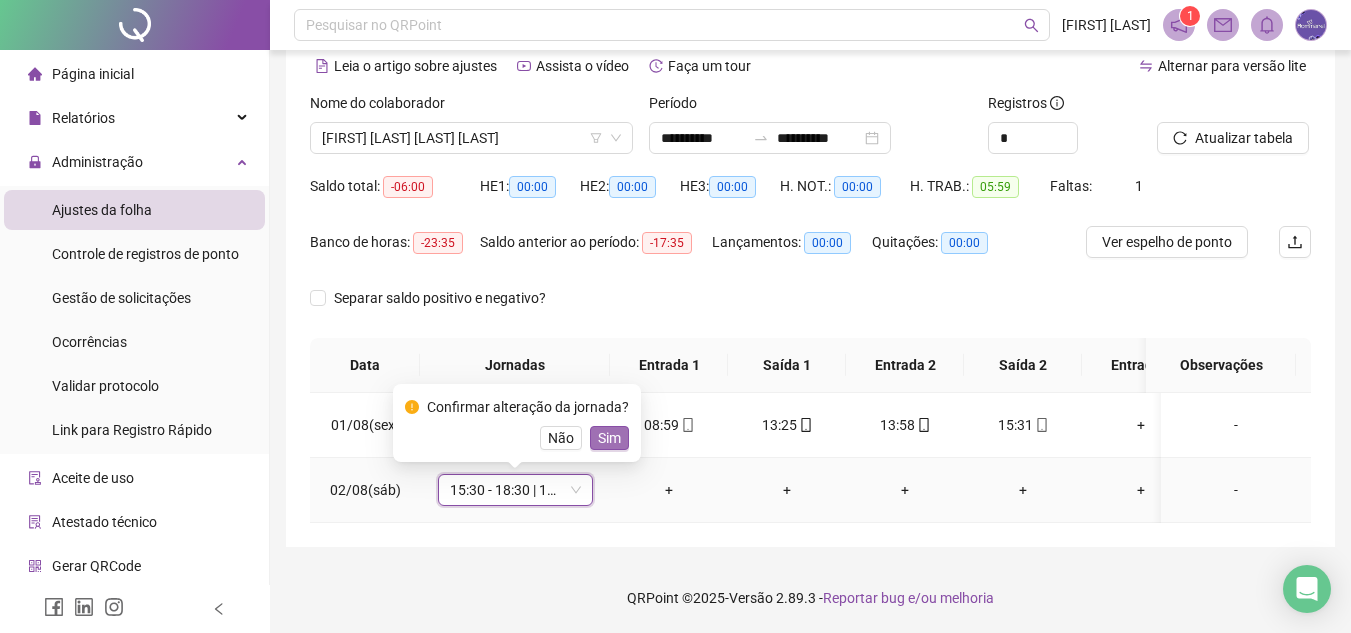 click on "Sim" at bounding box center (609, 438) 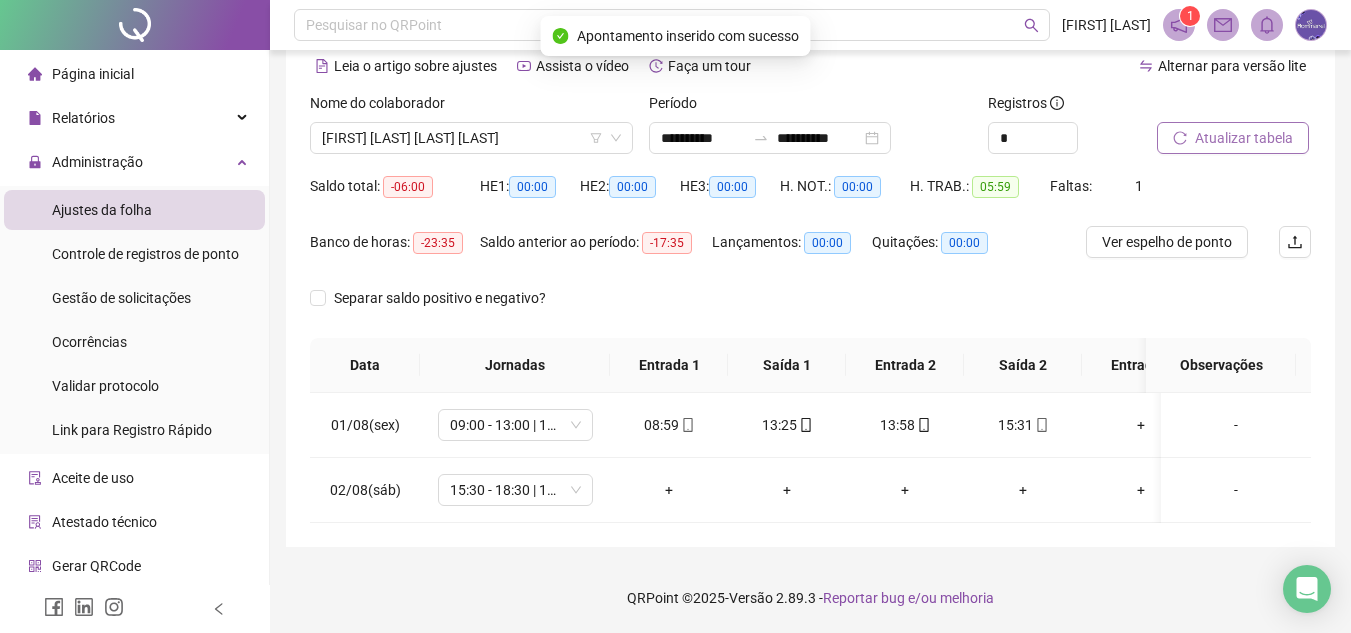 click on "Atualizar tabela" at bounding box center (1233, 138) 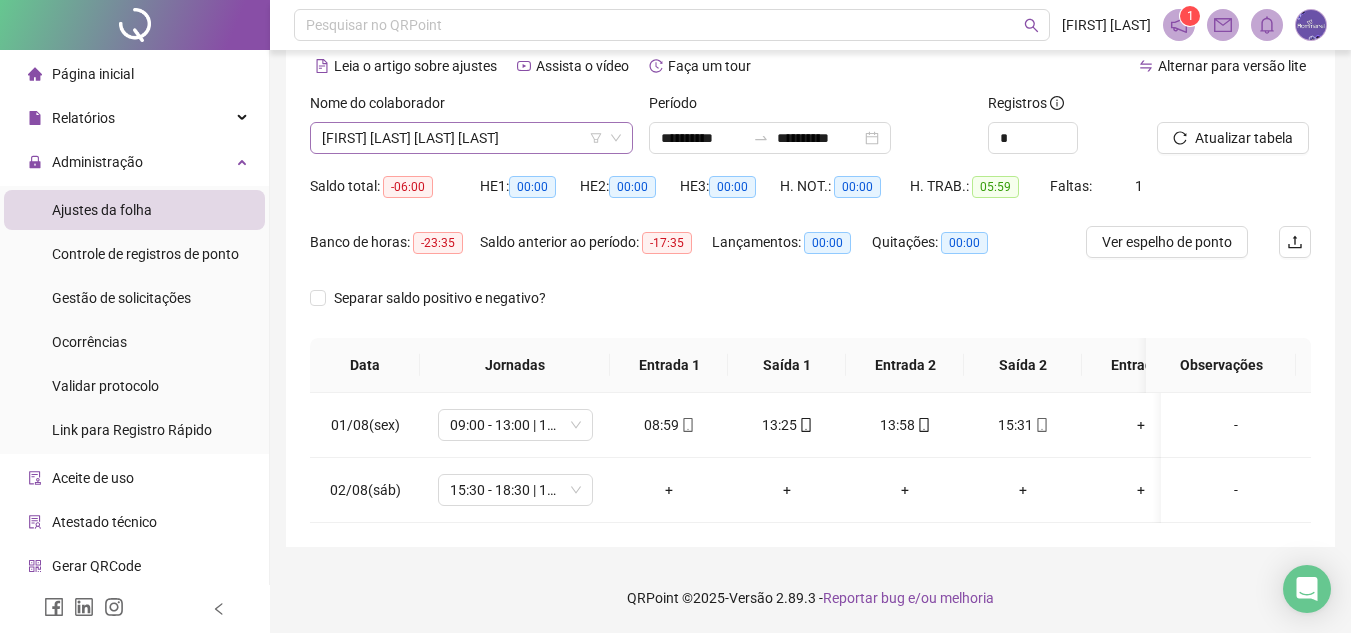 click on "[FIRST] [LAST] [LAST] [LAST]" at bounding box center (471, 138) 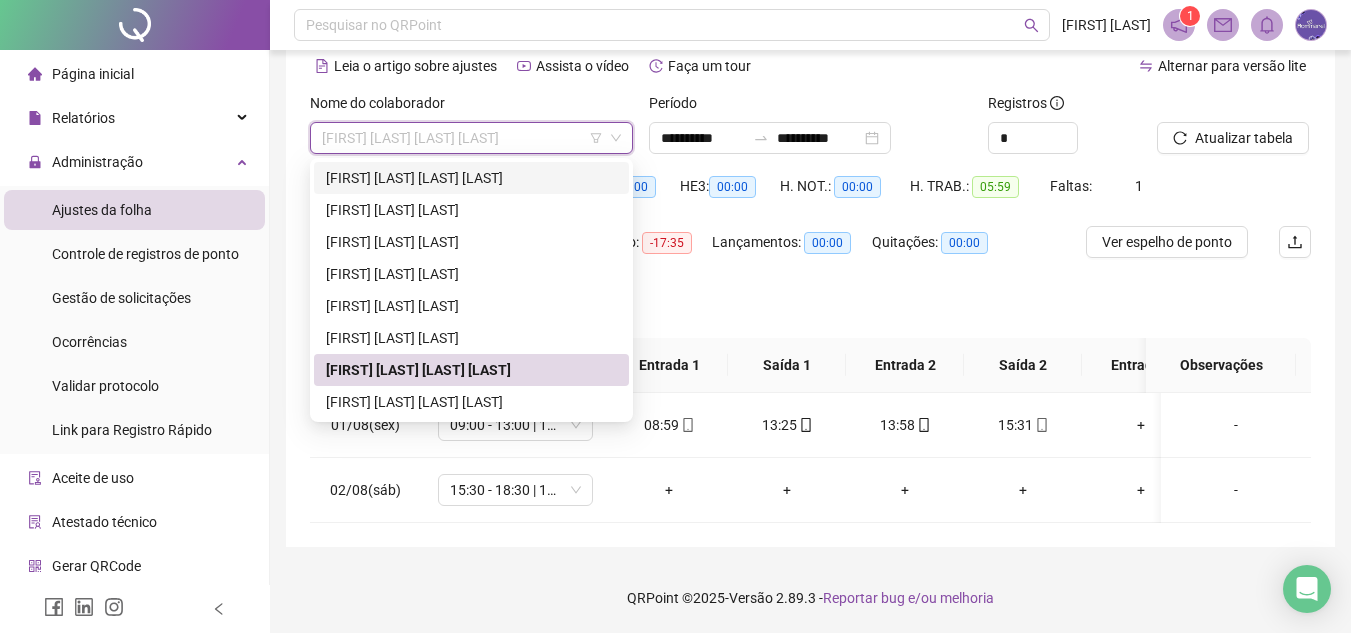 click on "[FIRST] [LAST] [LAST] [LAST]" at bounding box center [471, 178] 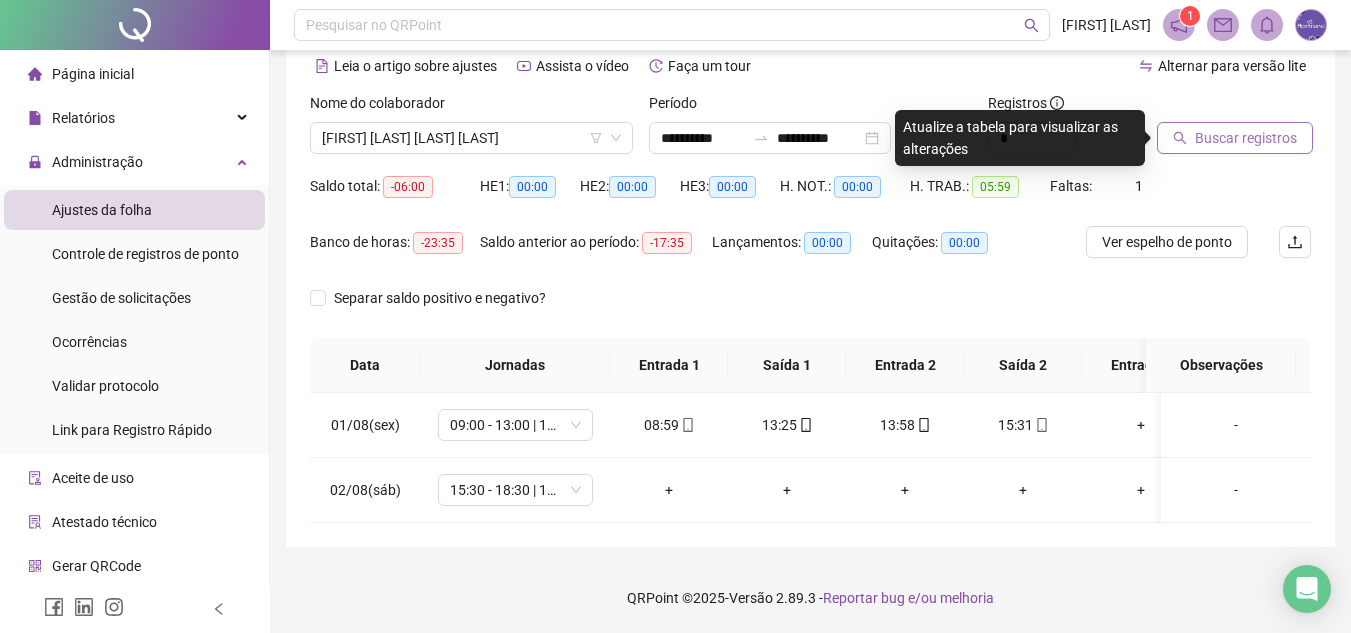 click on "Buscar registros" at bounding box center [1246, 138] 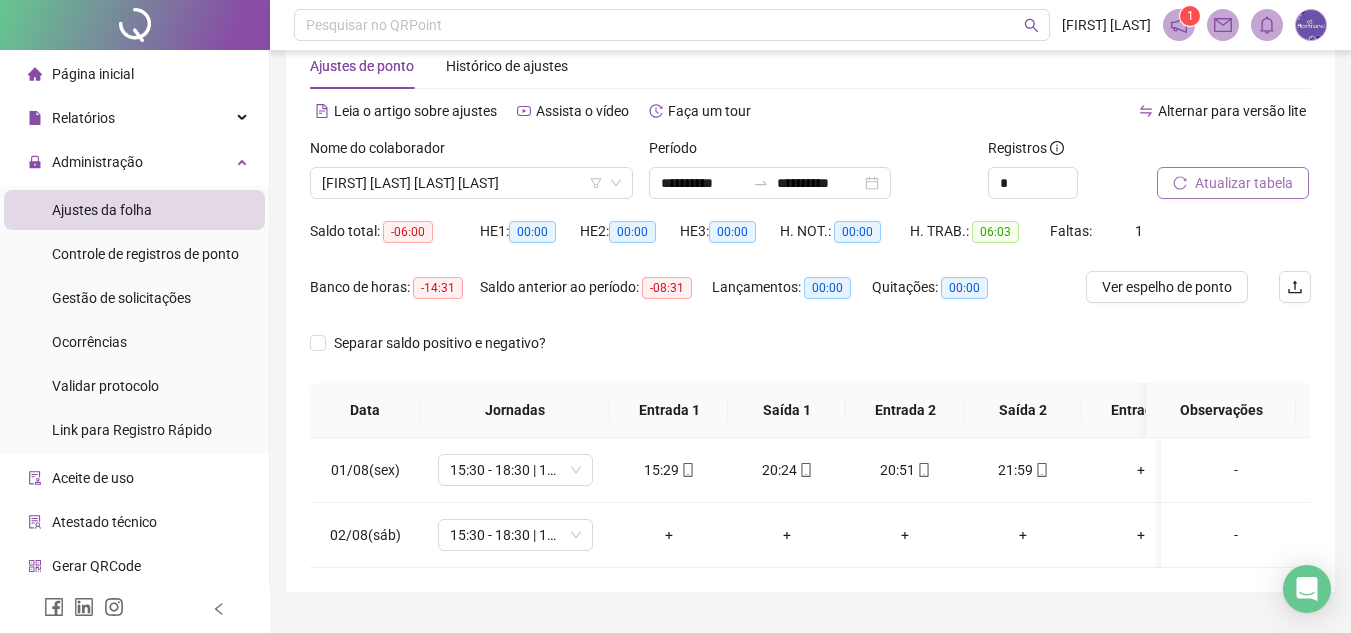 scroll, scrollTop: 0, scrollLeft: 0, axis: both 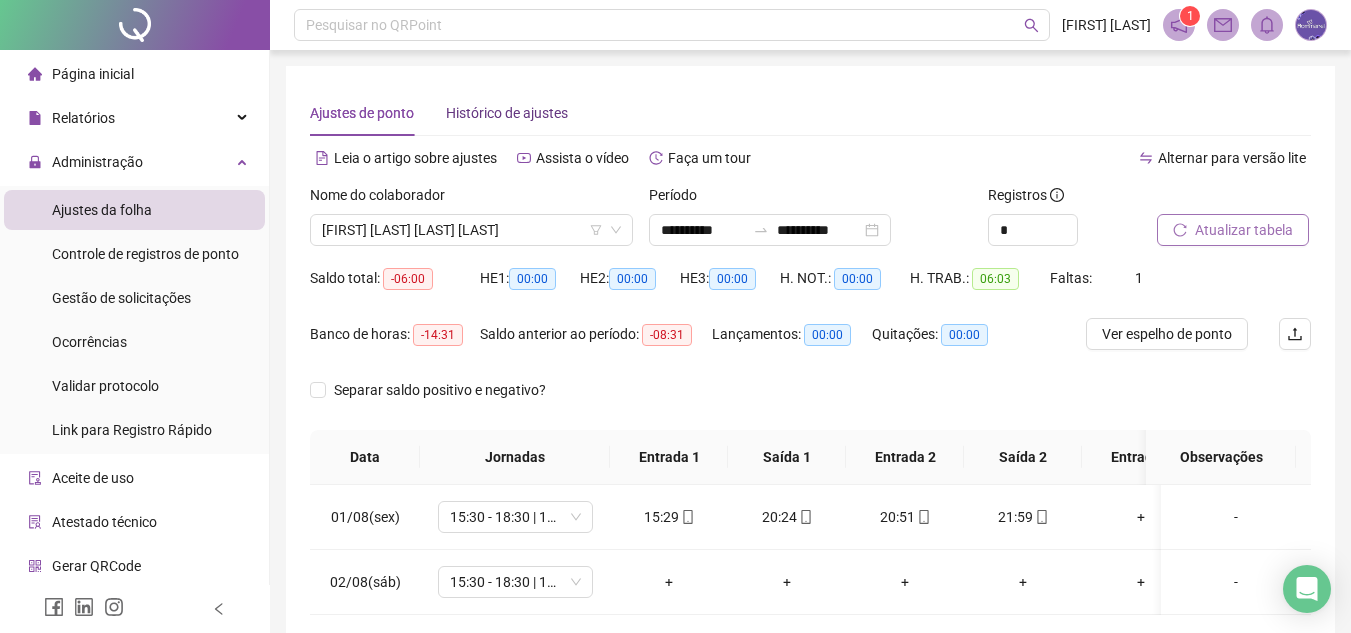 click on "Histórico de ajustes" at bounding box center [507, 113] 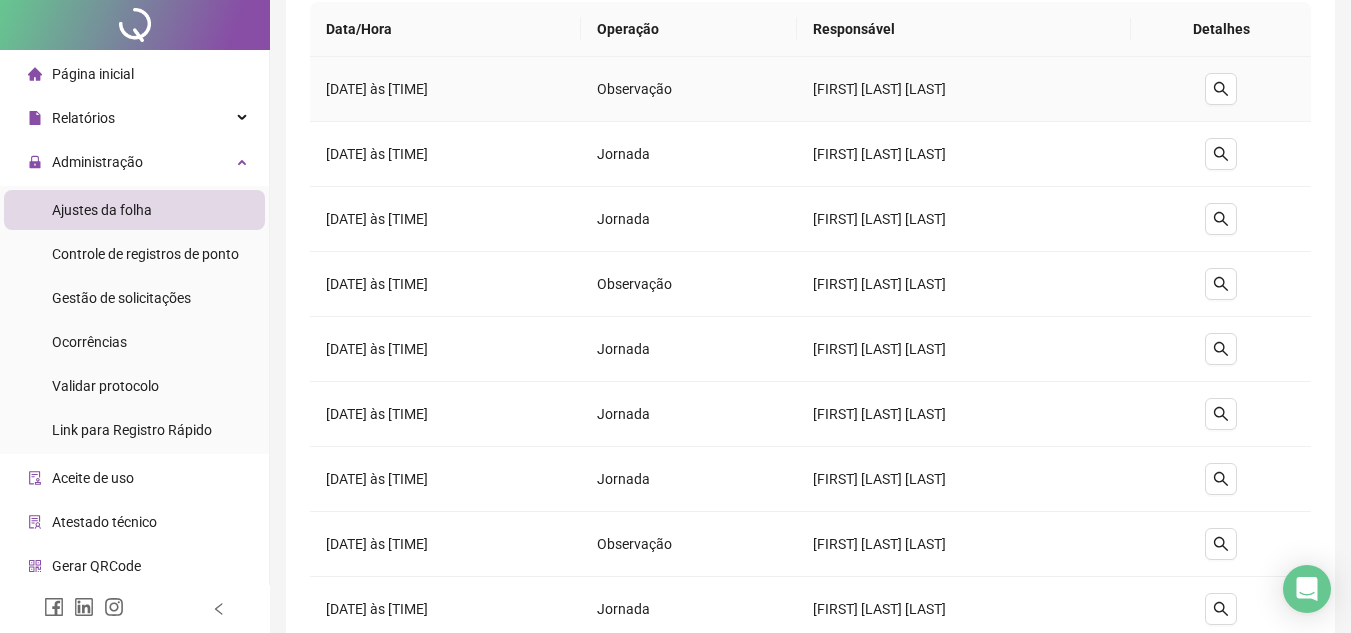 scroll, scrollTop: 0, scrollLeft: 0, axis: both 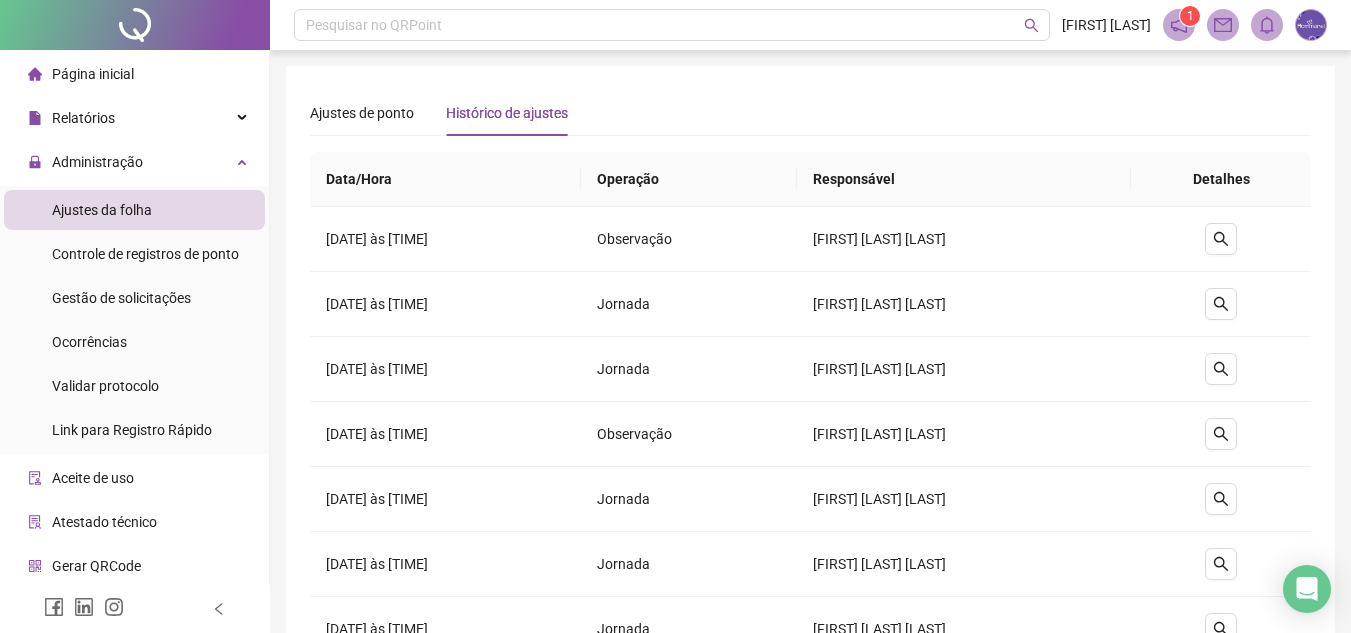 click at bounding box center (1179, 25) 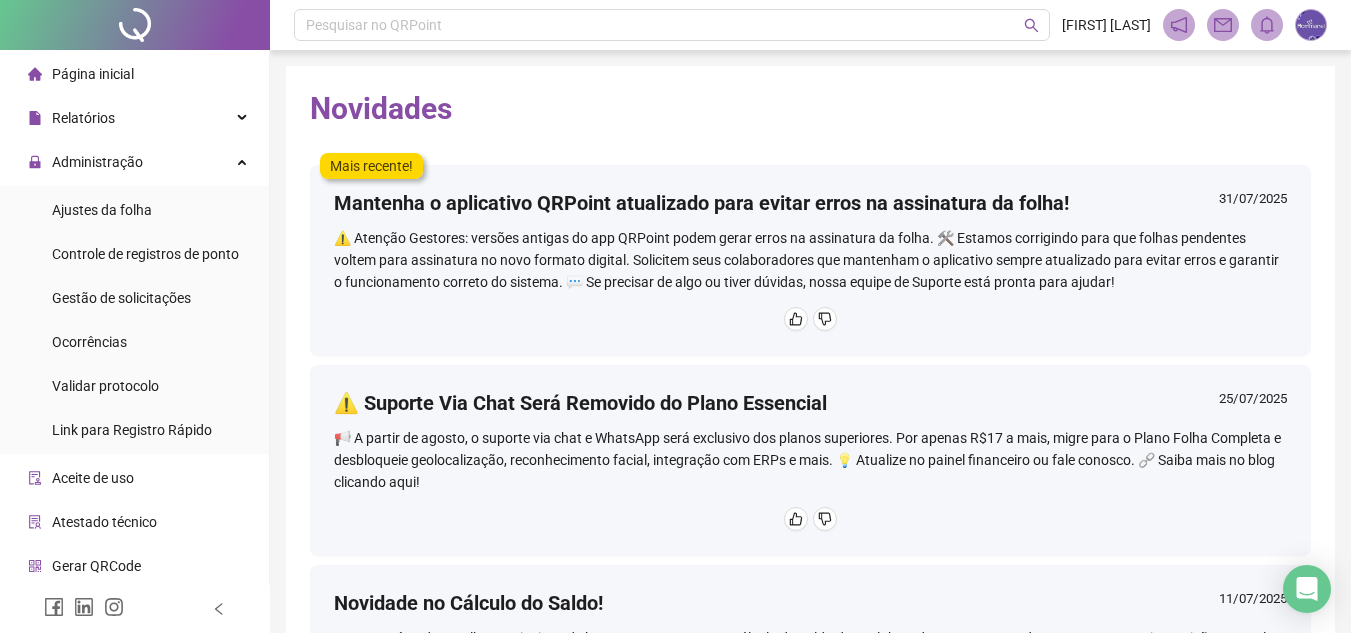 click at bounding box center (1311, 25) 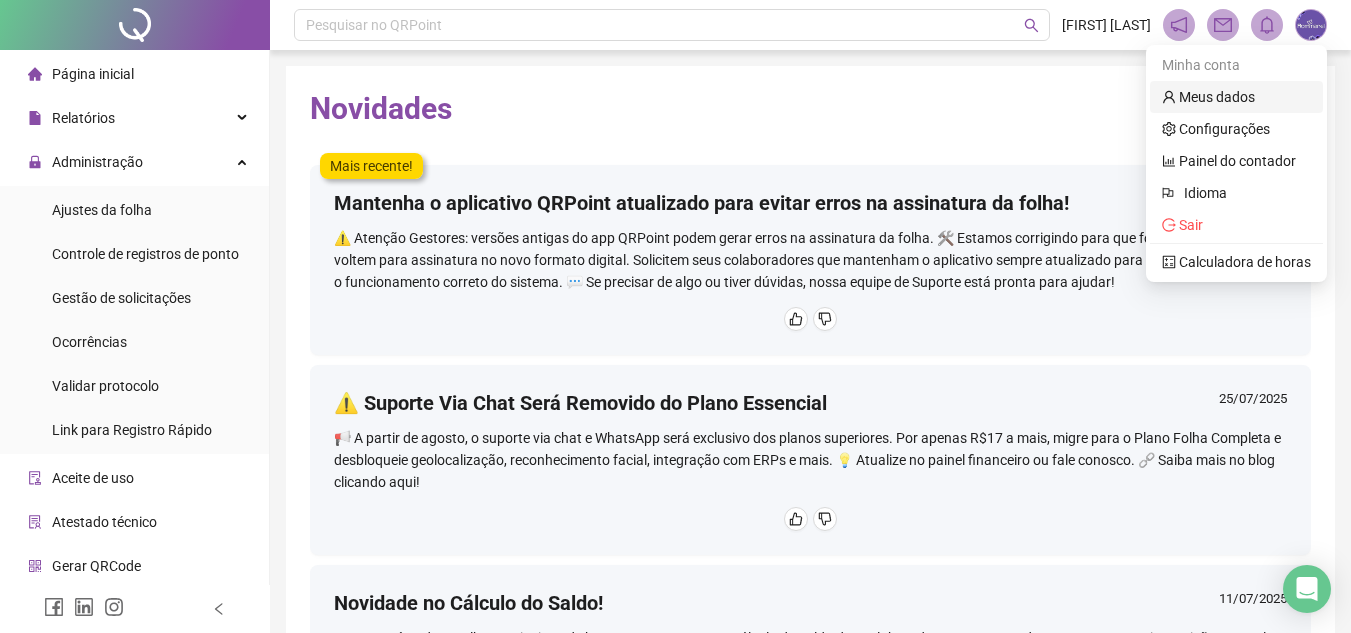click on "Meus dados" at bounding box center [1208, 97] 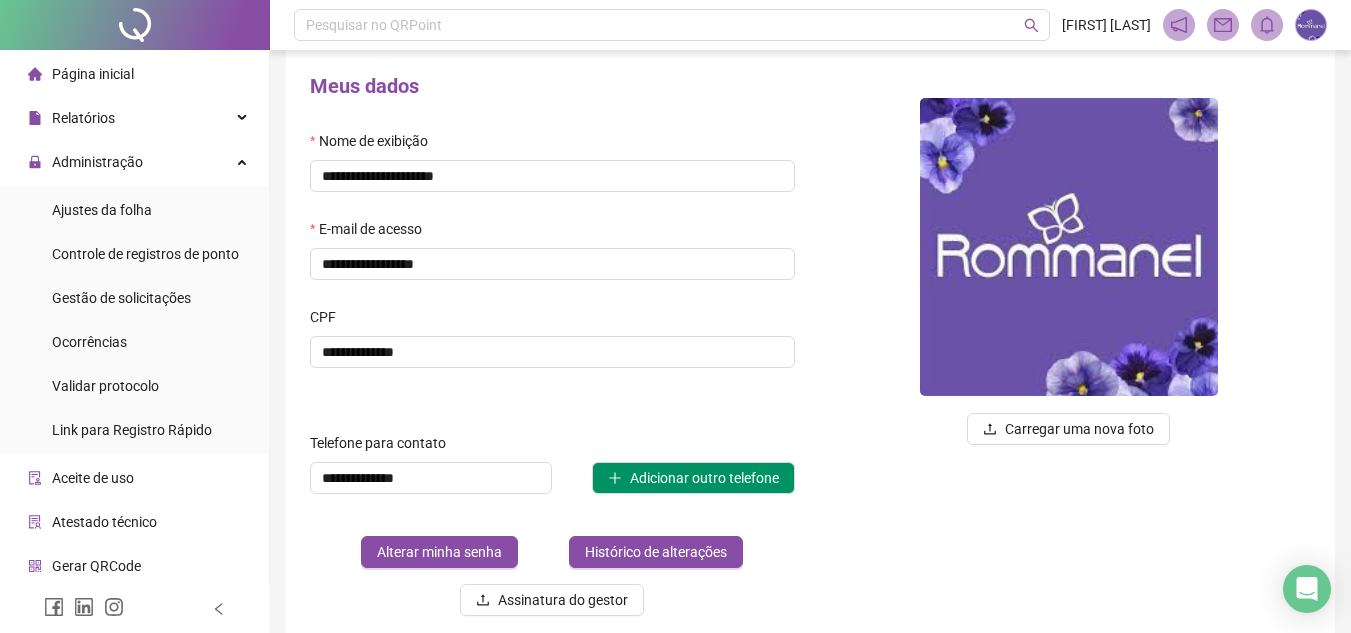 scroll, scrollTop: 0, scrollLeft: 0, axis: both 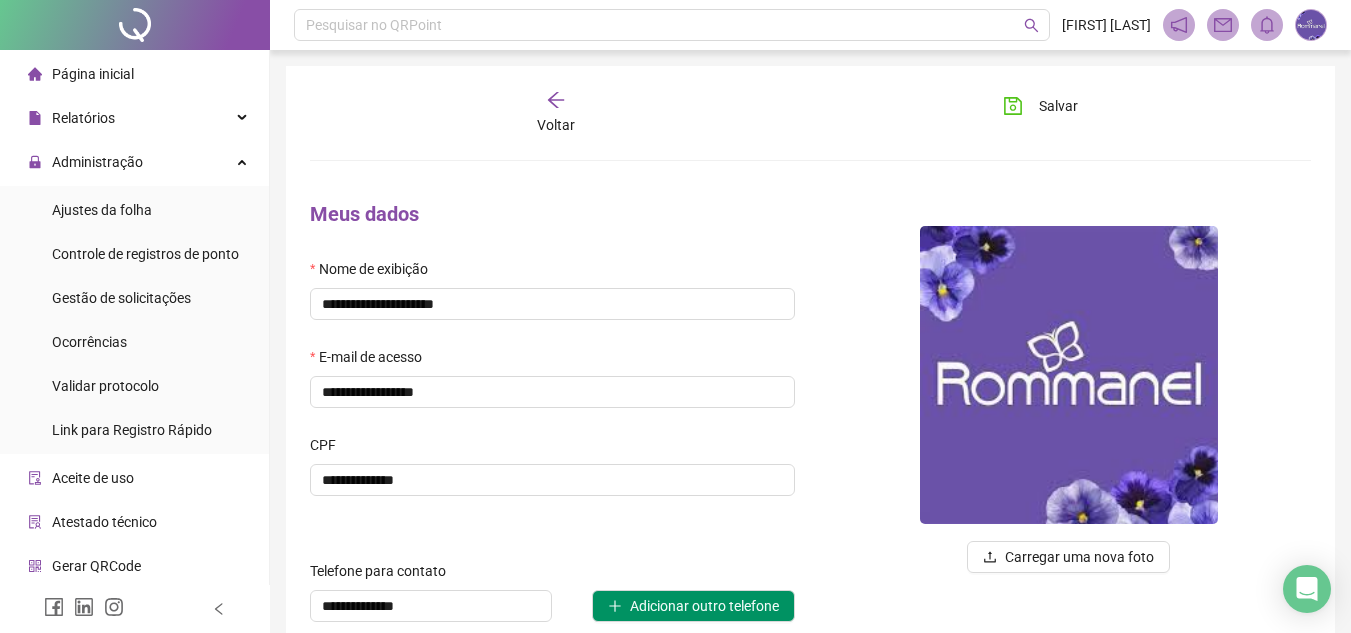 click on "Voltar" at bounding box center (557, 113) 